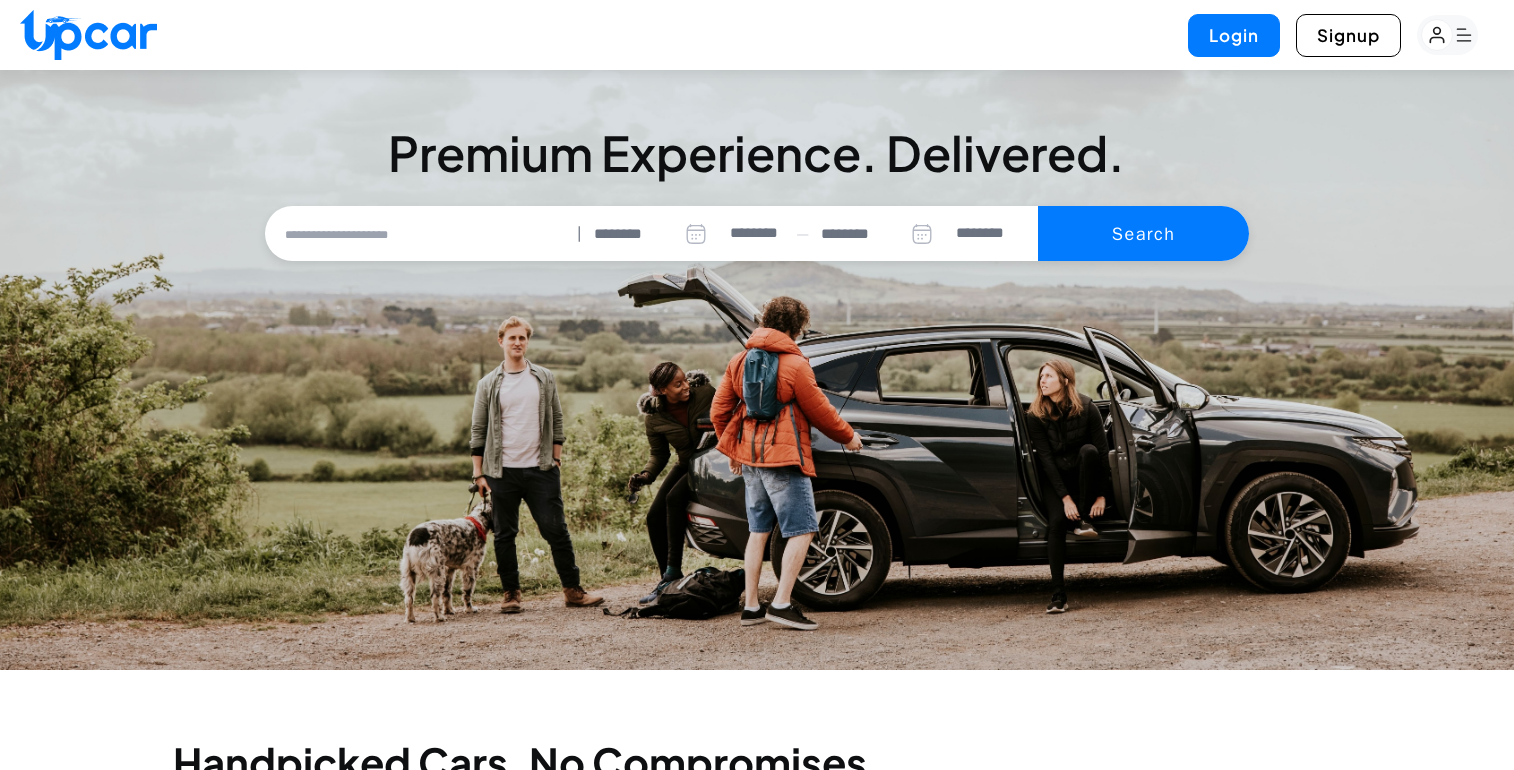 select on "********" 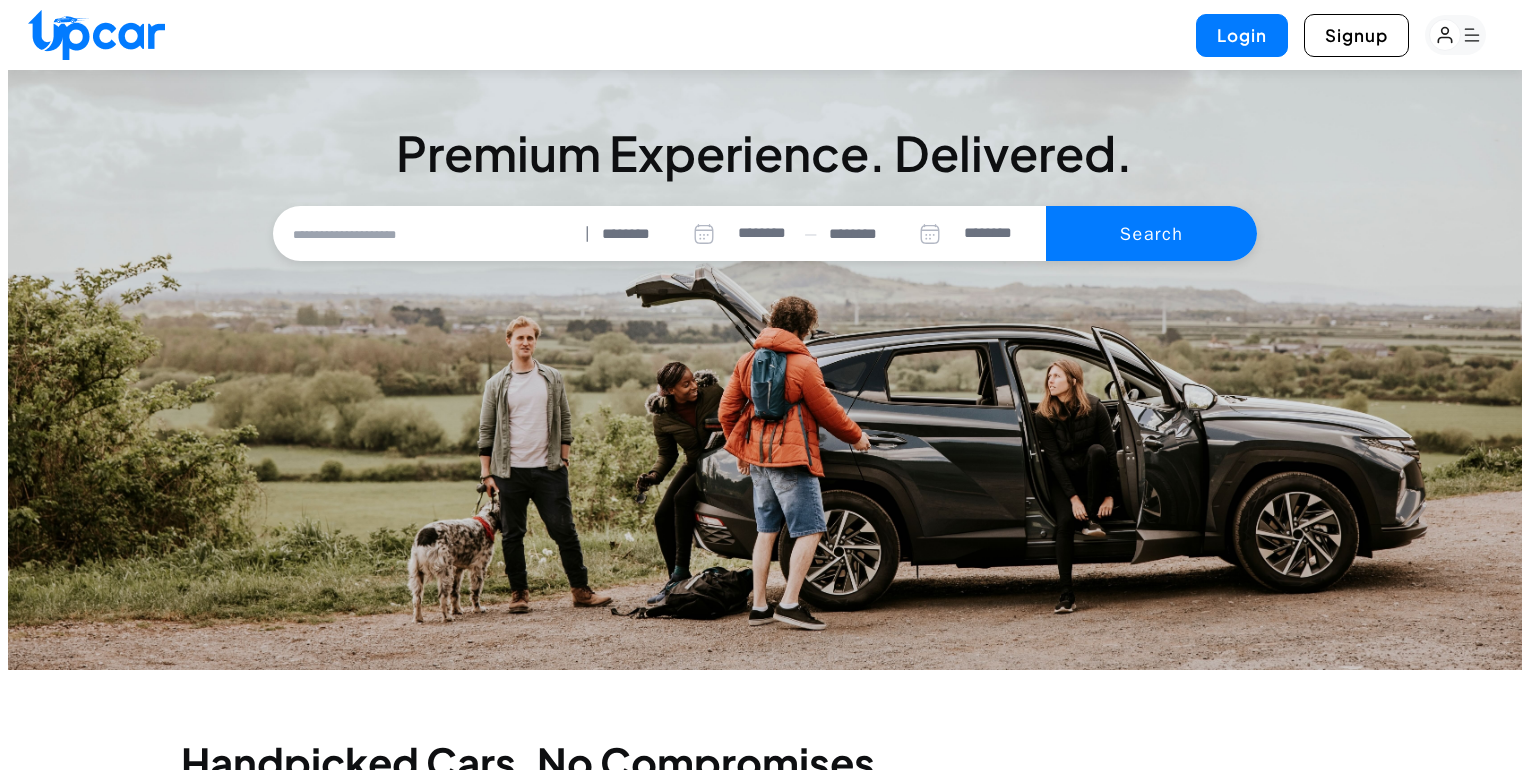 scroll, scrollTop: 0, scrollLeft: 0, axis: both 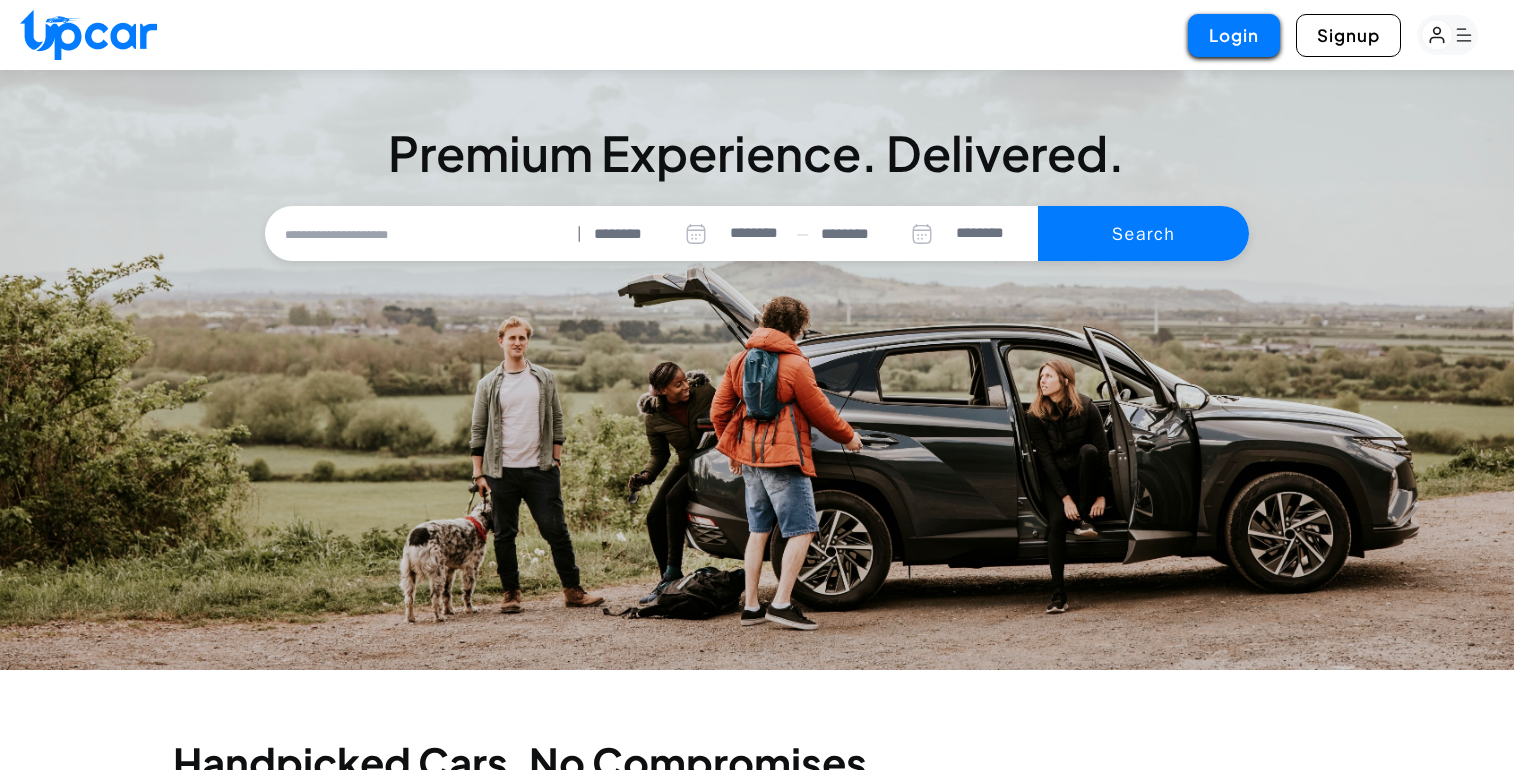 click on "Login" at bounding box center (1234, 35) 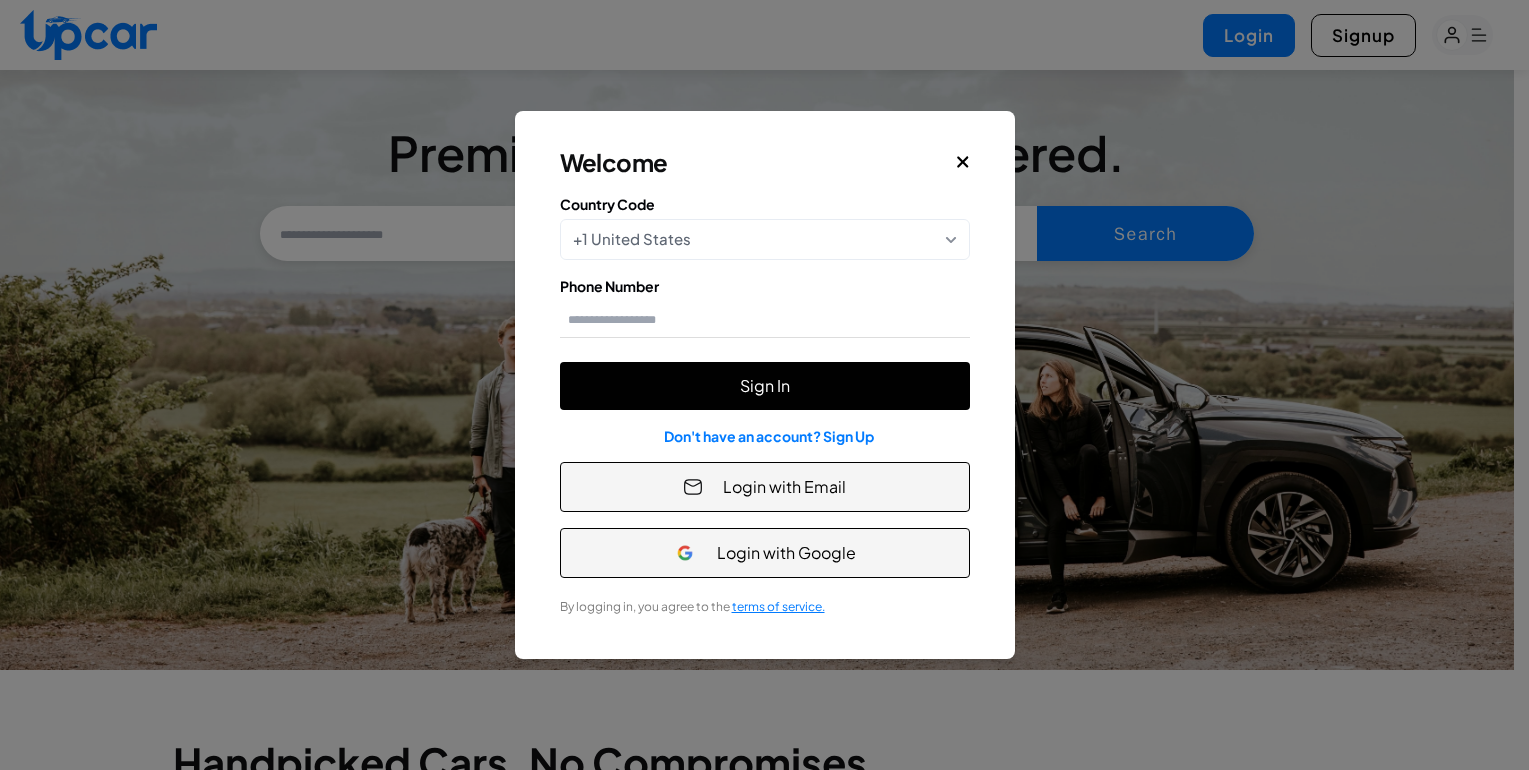 click on "Sign In" at bounding box center [765, 386] 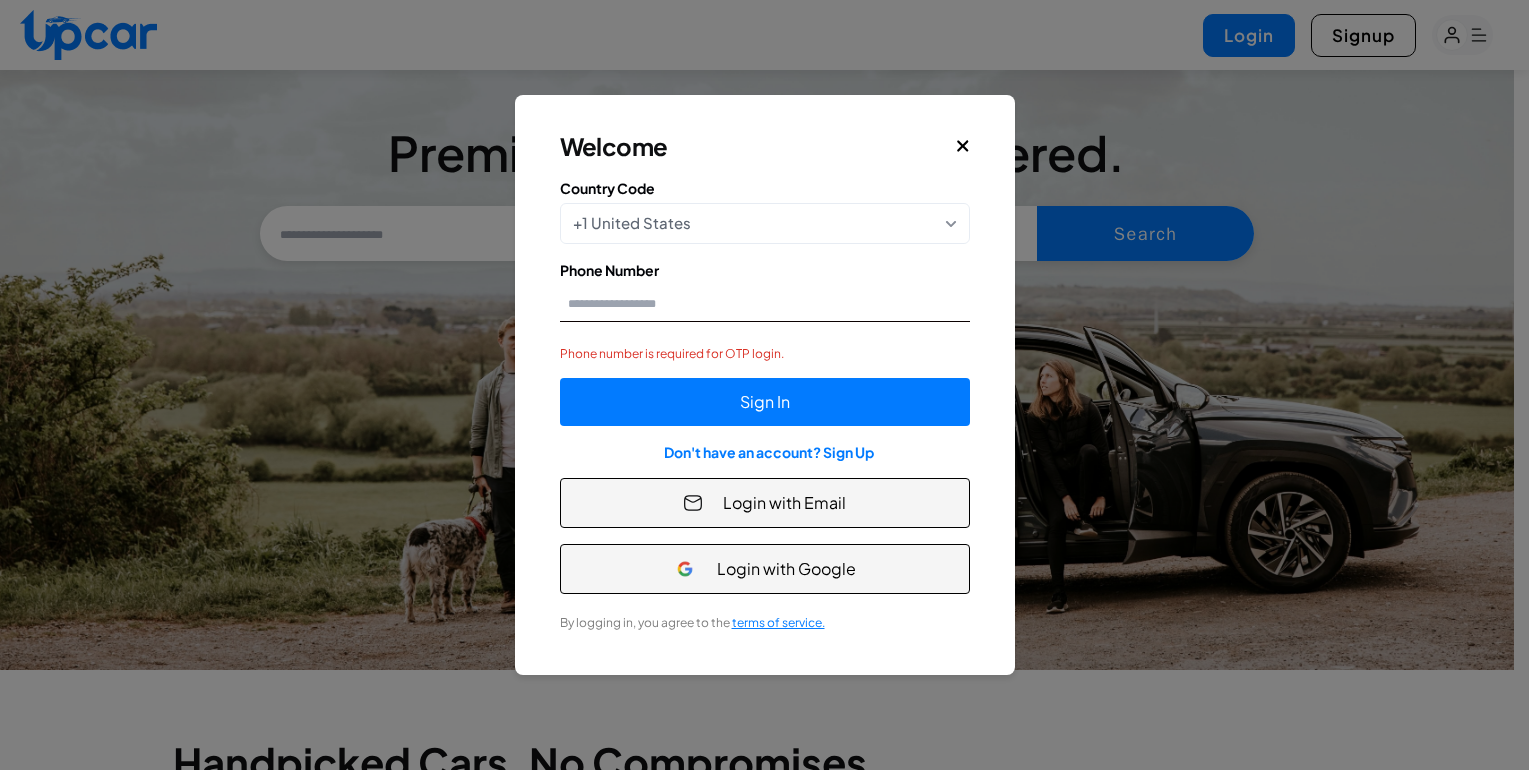 click on "Phone Number" at bounding box center (765, 303) 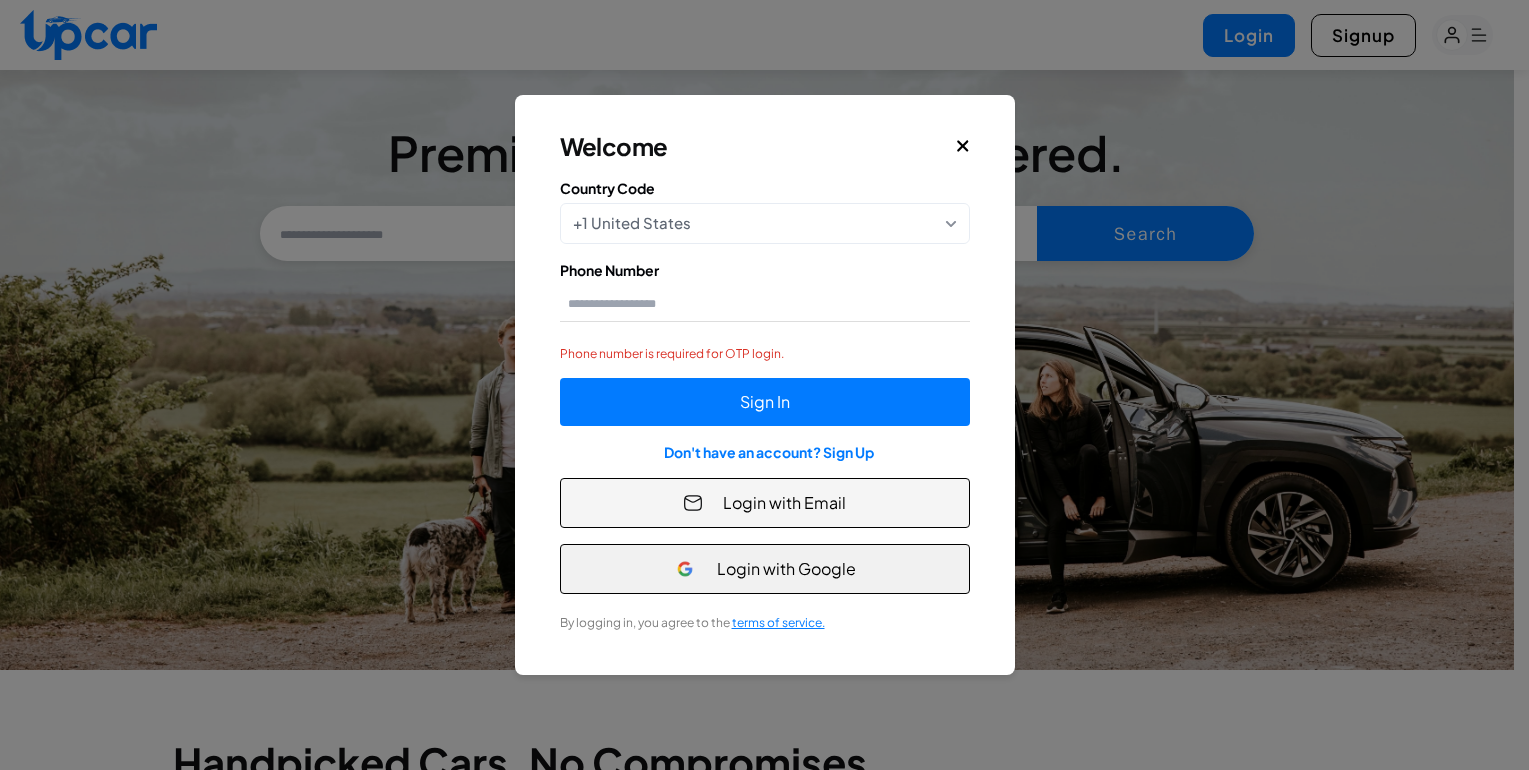 click on "Login with Google" at bounding box center (765, 569) 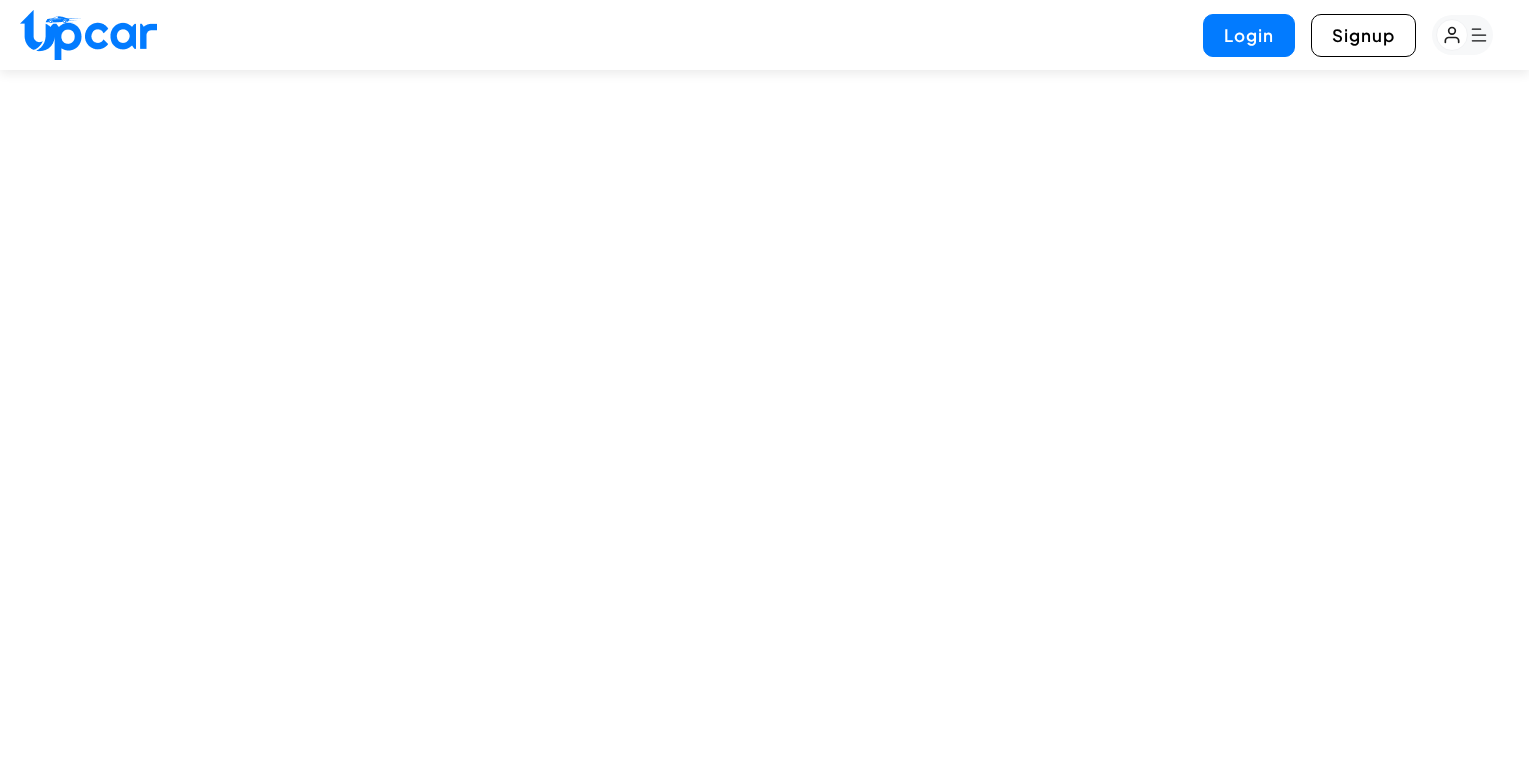 scroll, scrollTop: 0, scrollLeft: 0, axis: both 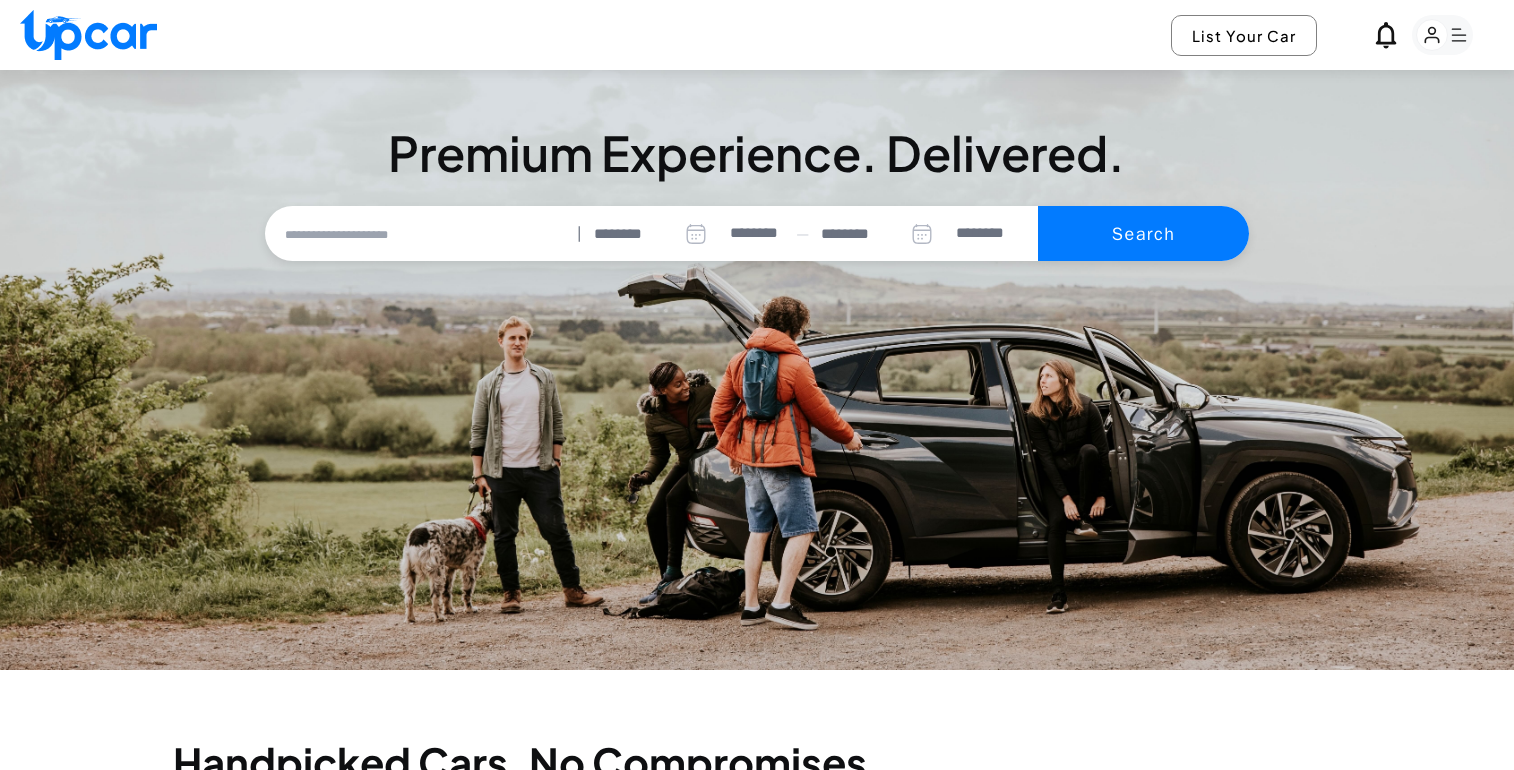 select on "********" 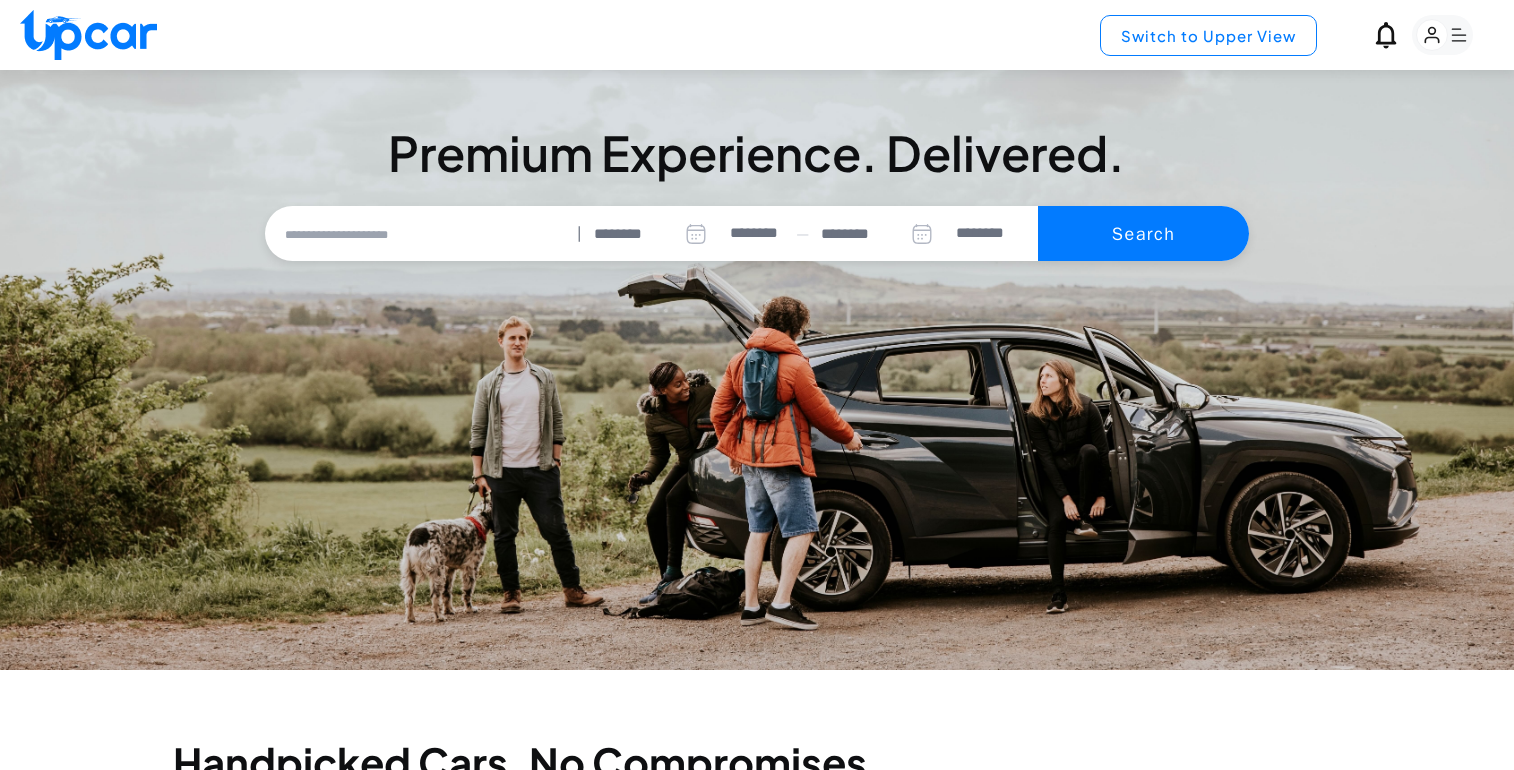 click on "Switch to Upper View" at bounding box center [1208, 35] 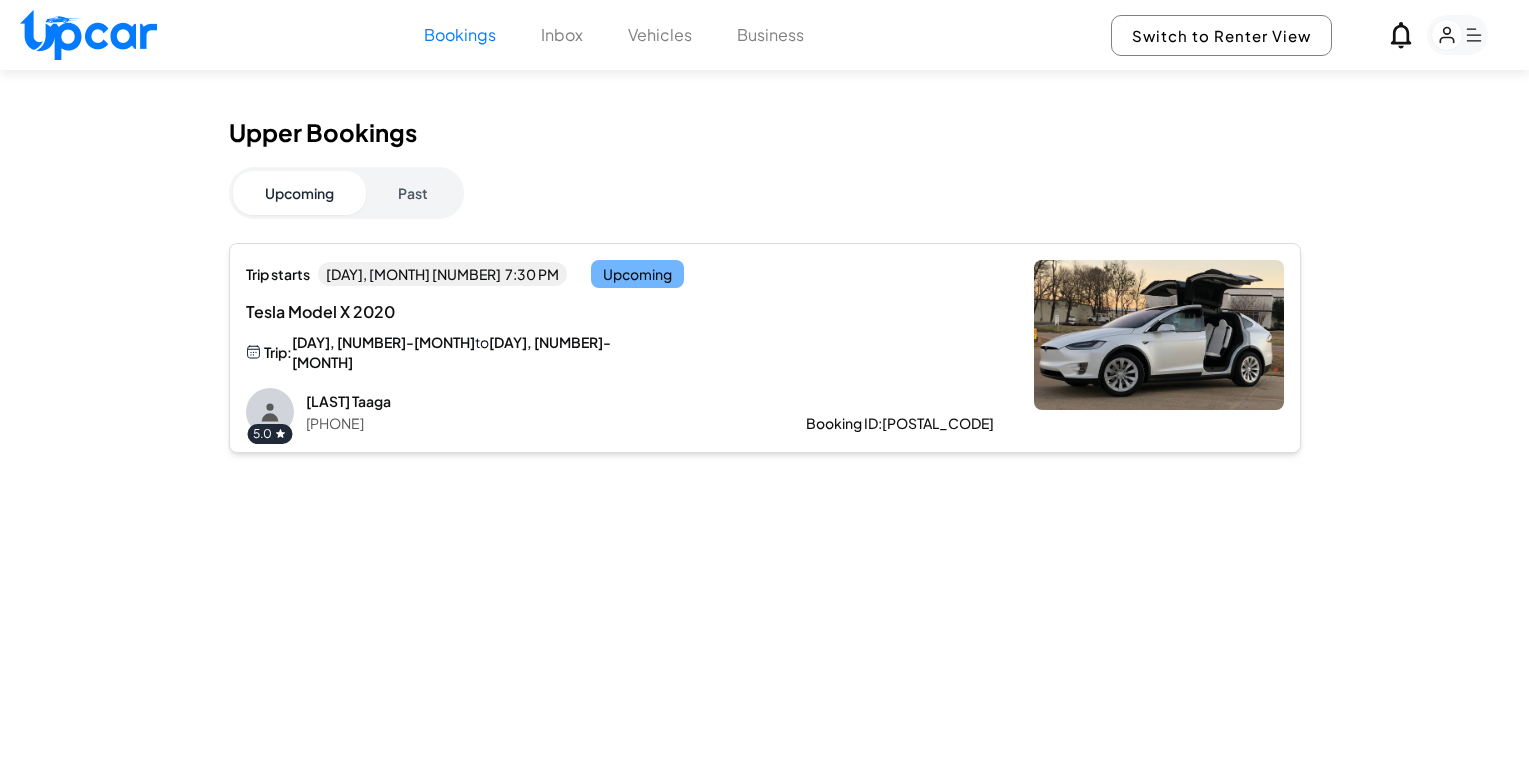 click on "[BRAND] [MODEL] [YEAR]   Trip:  [DAY], [NUMBER]-[MONTH]  to  [DAY], [NUMBER]-[MONTH]" at bounding box center (620, 336) 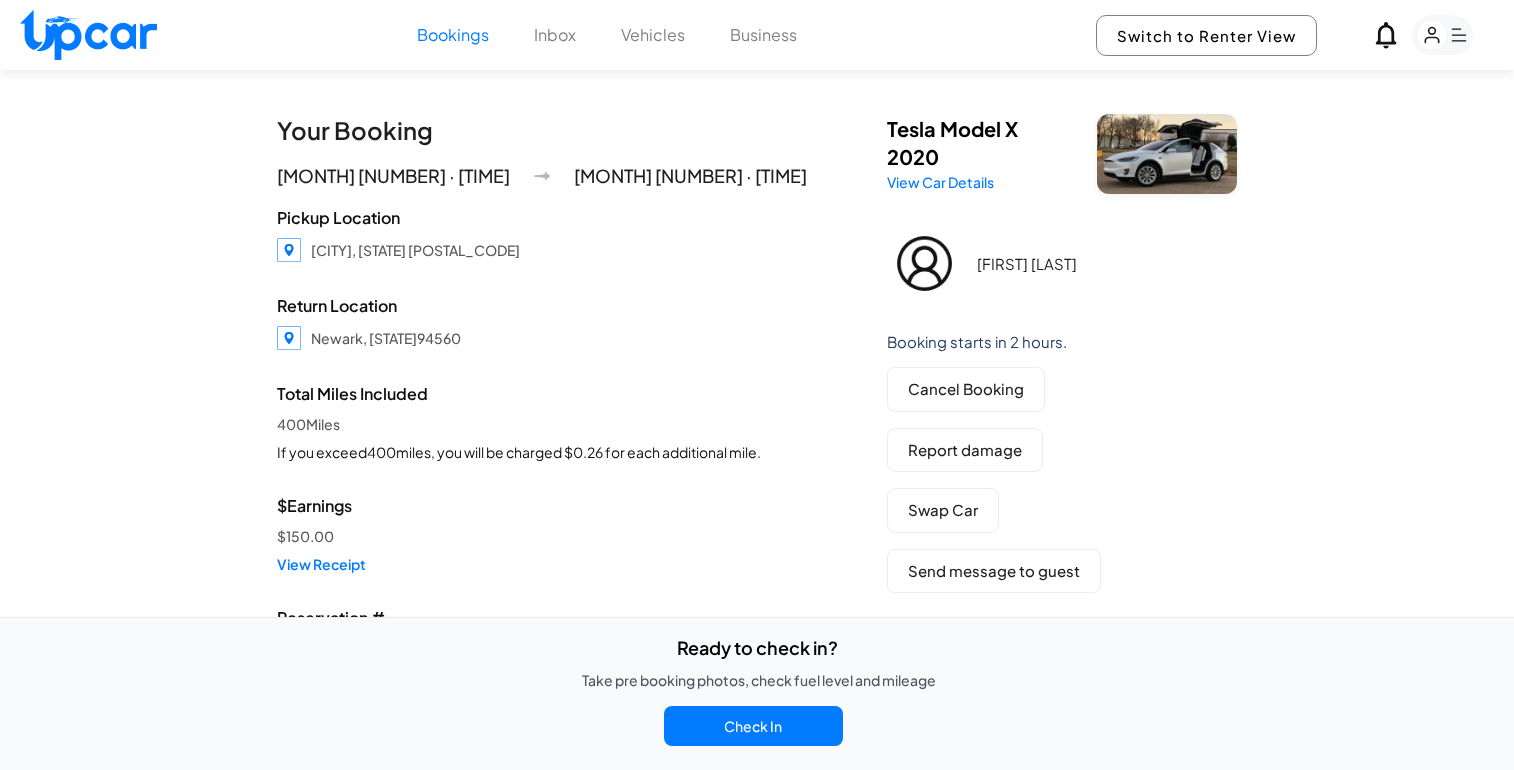 click at bounding box center [1167, 154] 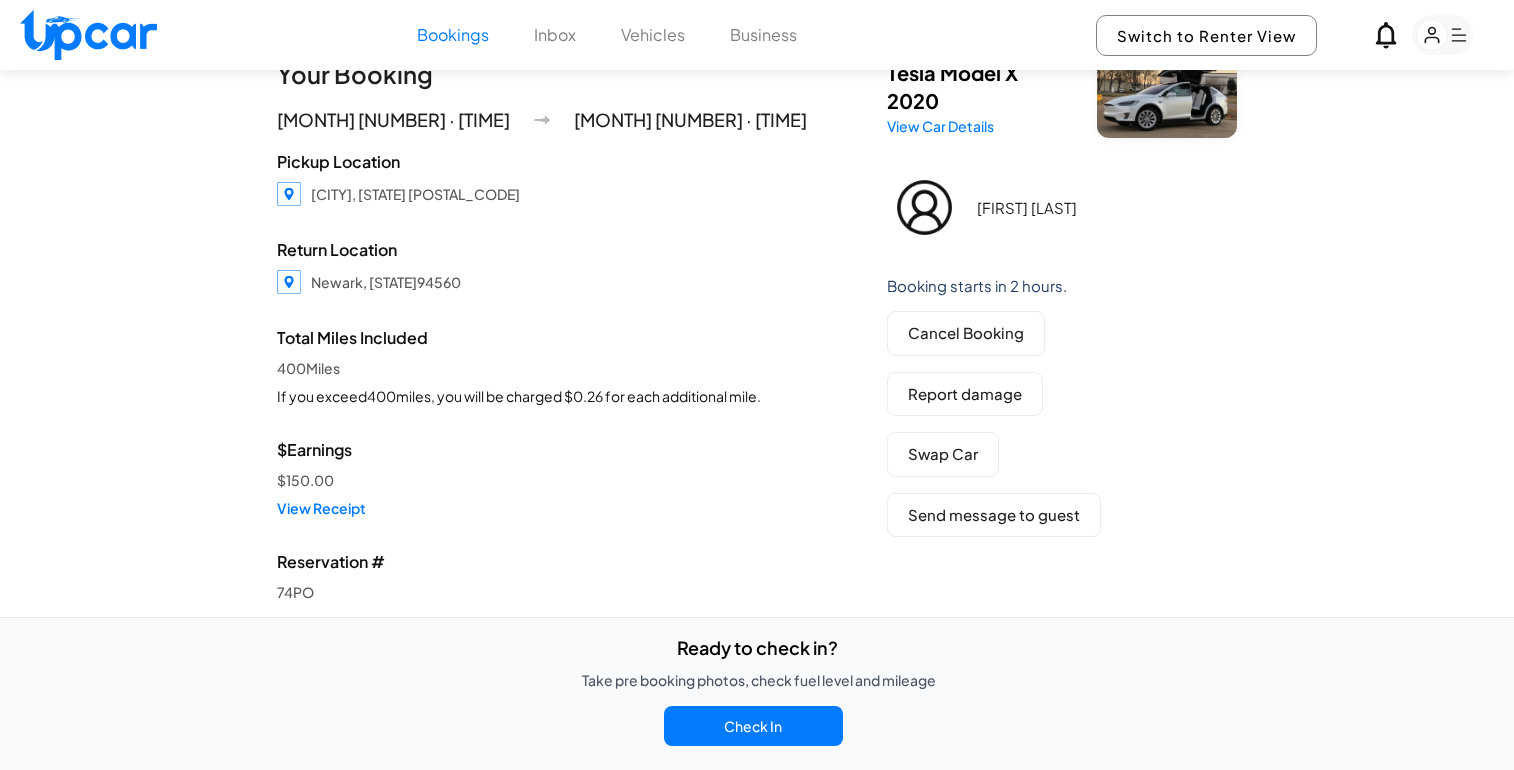 scroll, scrollTop: 0, scrollLeft: 0, axis: both 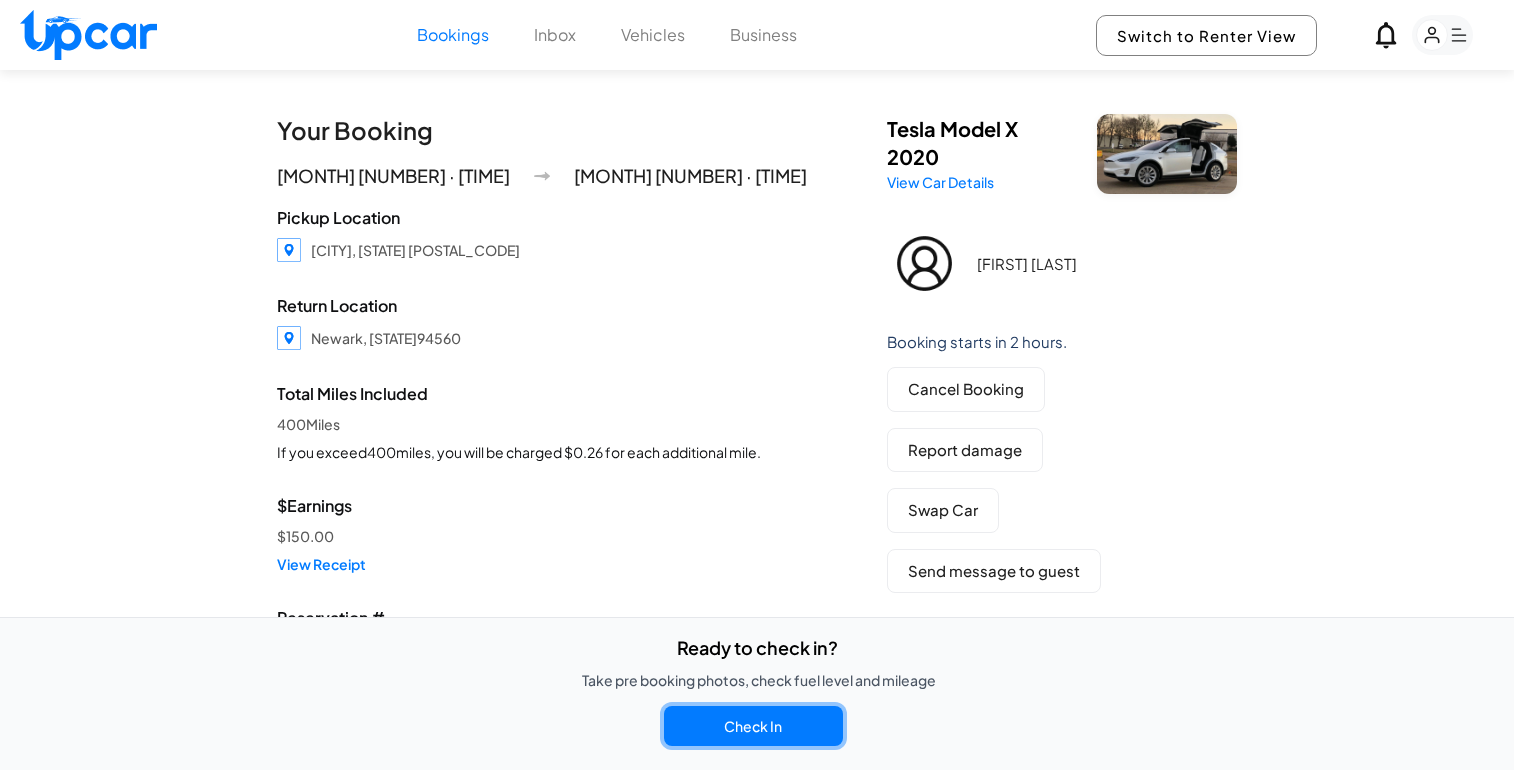 click on "Check In" at bounding box center (753, 726) 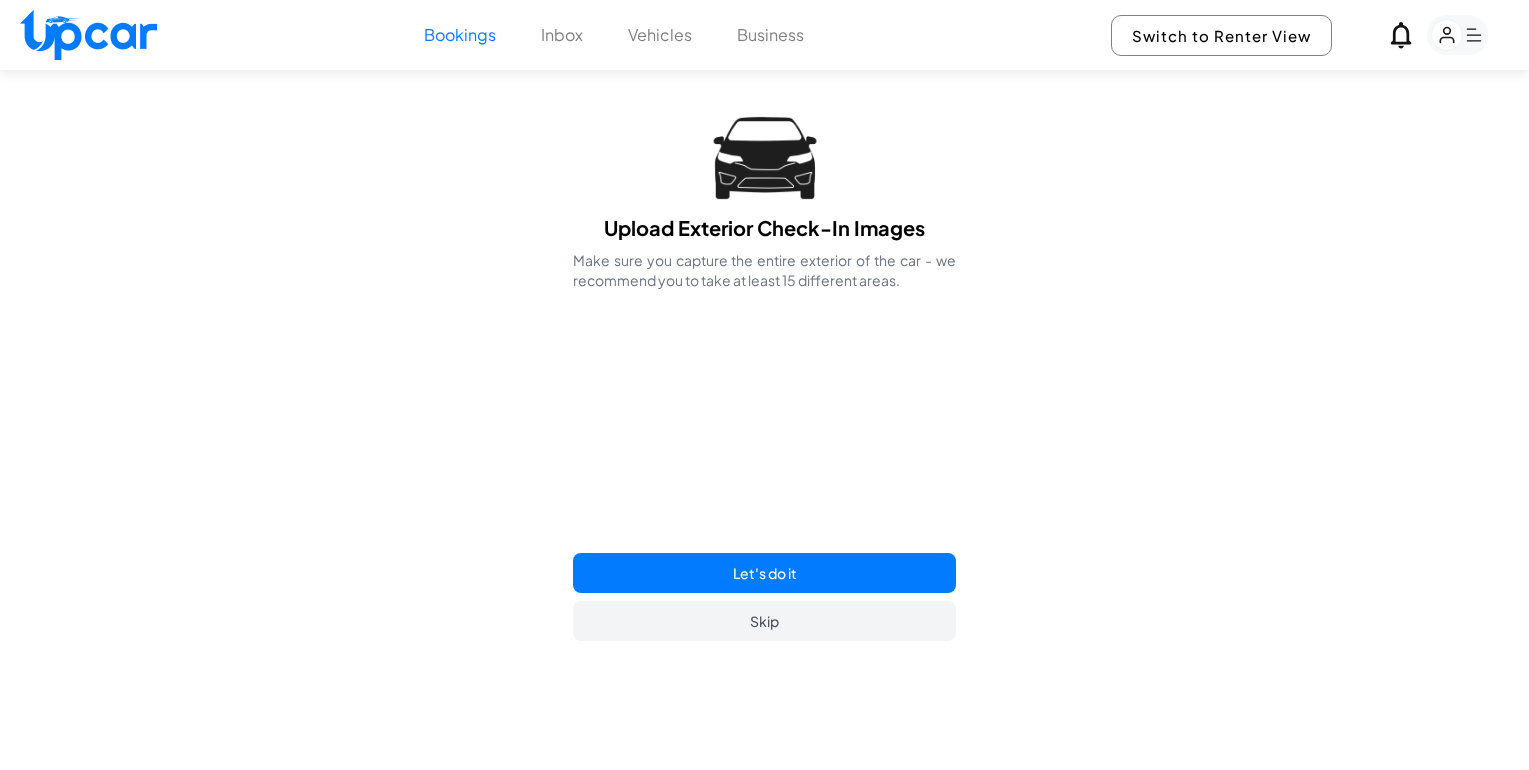 click on "Bookings" at bounding box center [460, 35] 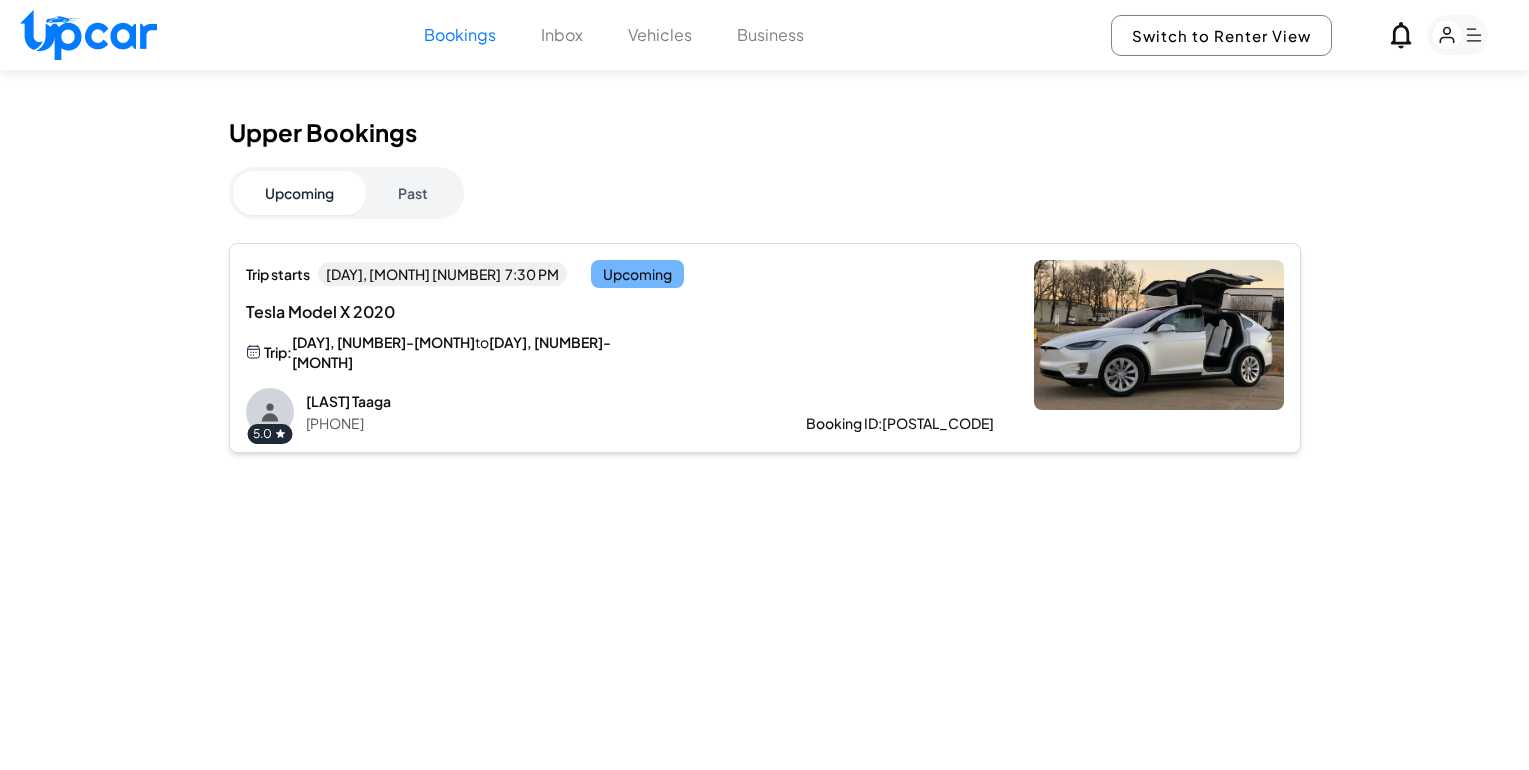 click 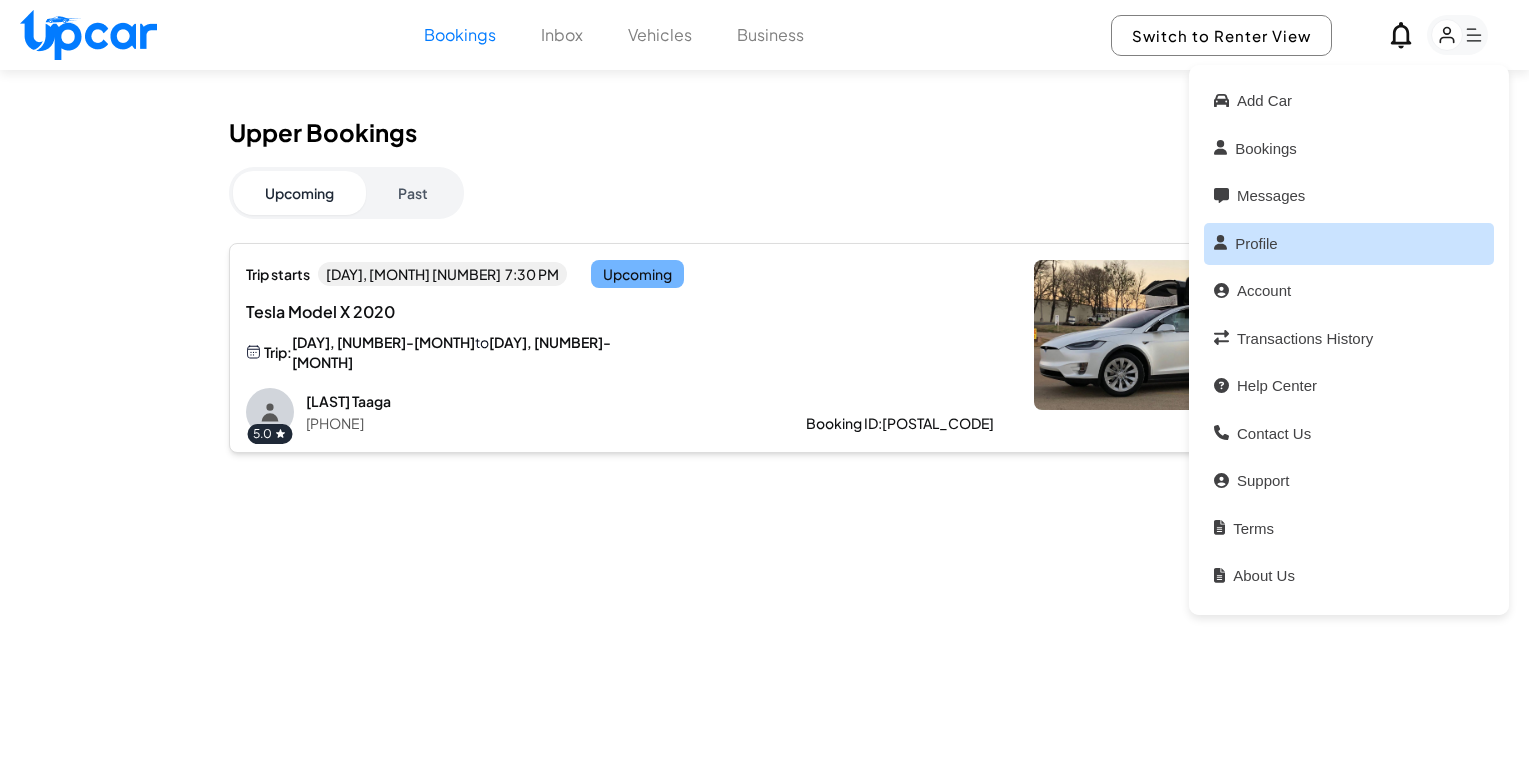 click on "Profile" at bounding box center (1349, 244) 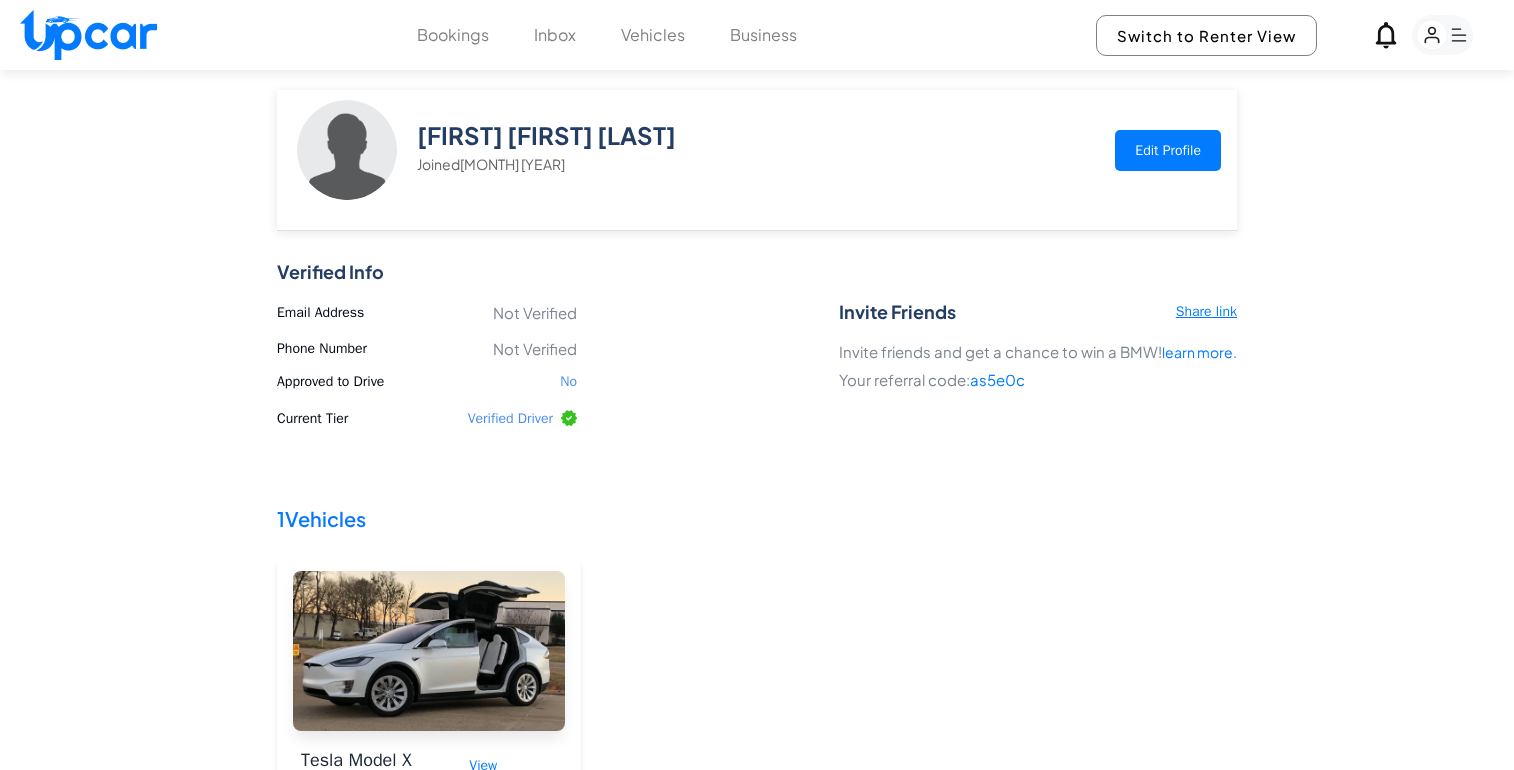 click on "as5e0c" at bounding box center [997, 379] 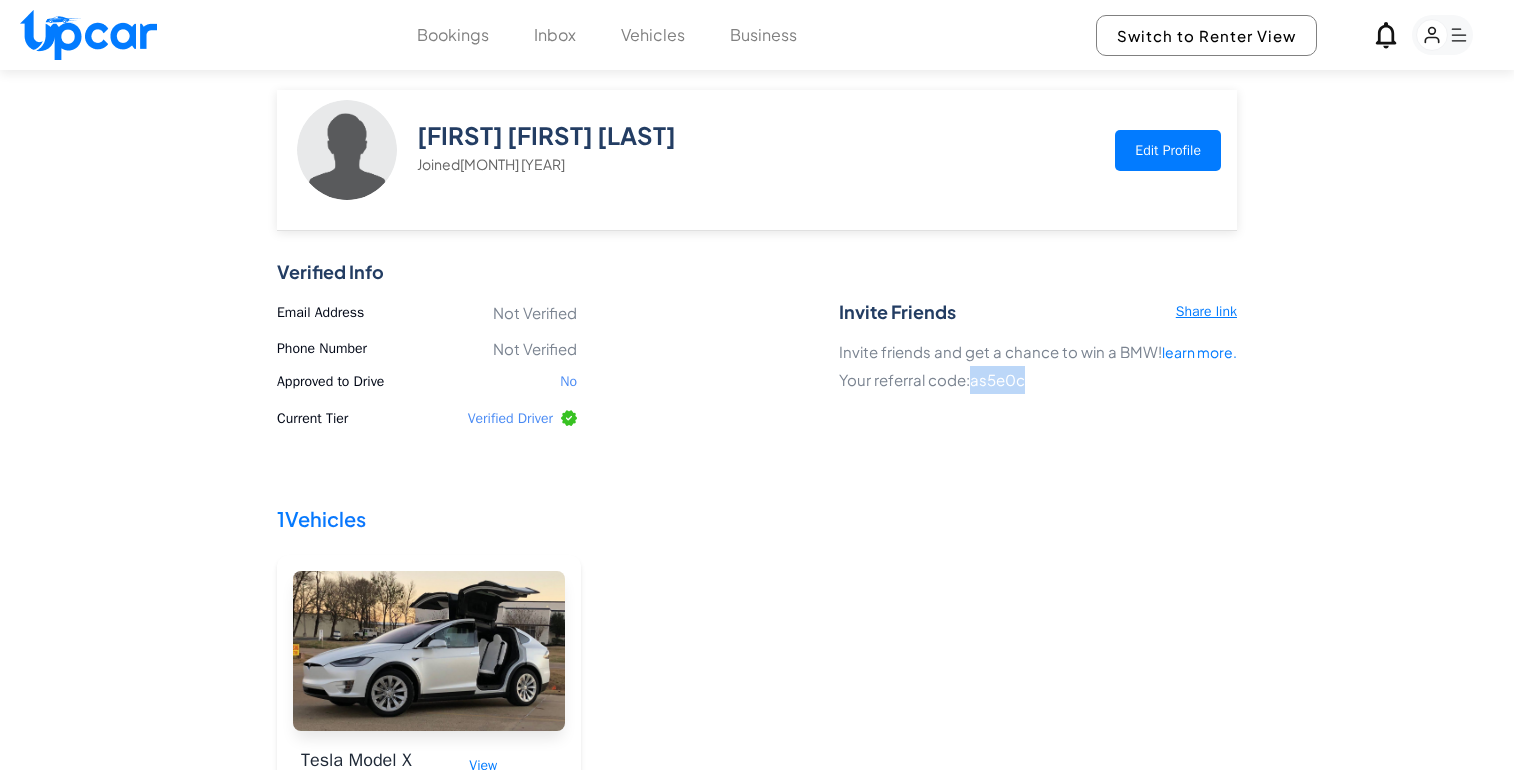 click on "as5e0c" at bounding box center [997, 379] 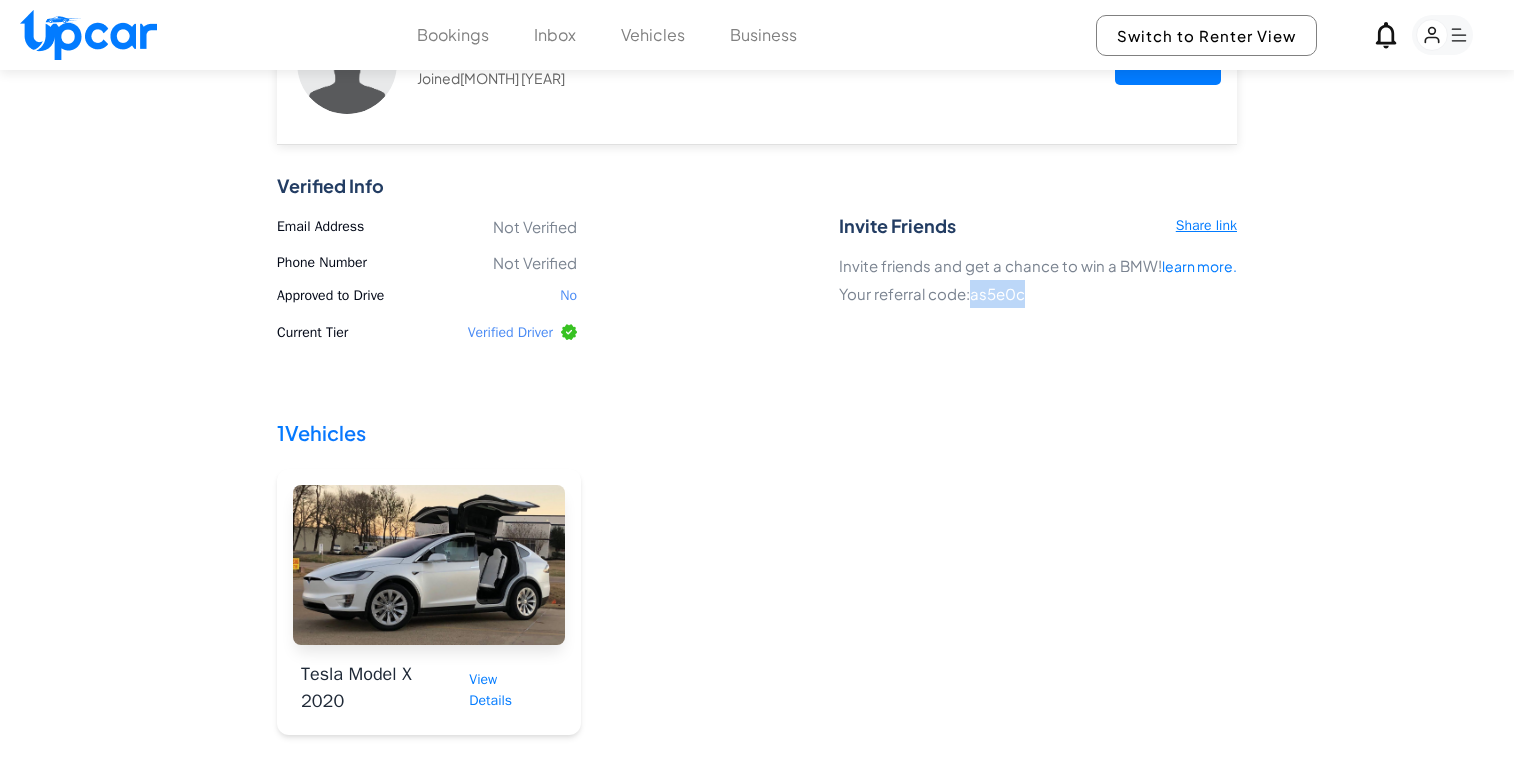 scroll, scrollTop: 0, scrollLeft: 0, axis: both 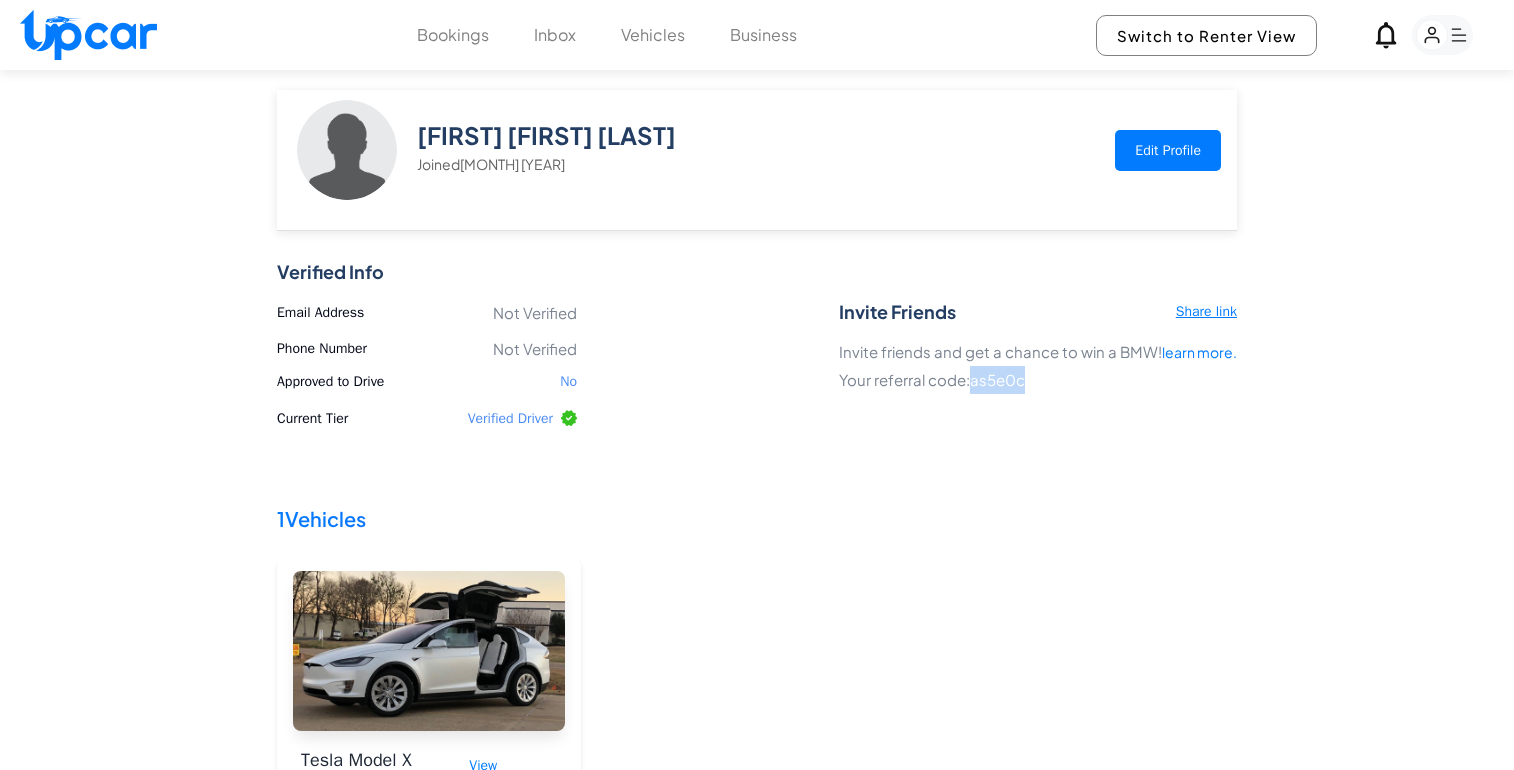 click on "Edit Profile" at bounding box center [1168, 150] 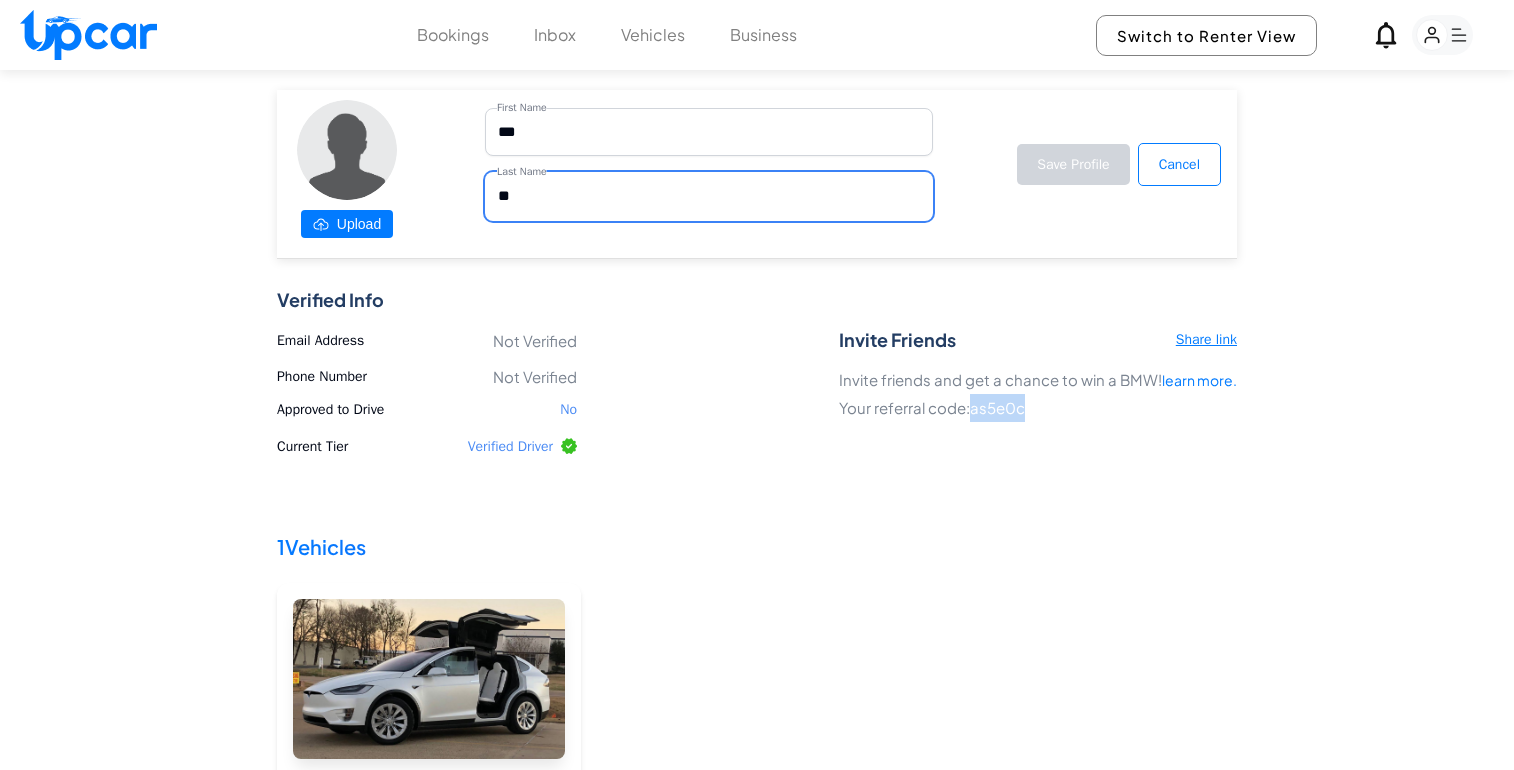 click on "**" at bounding box center (709, 196) 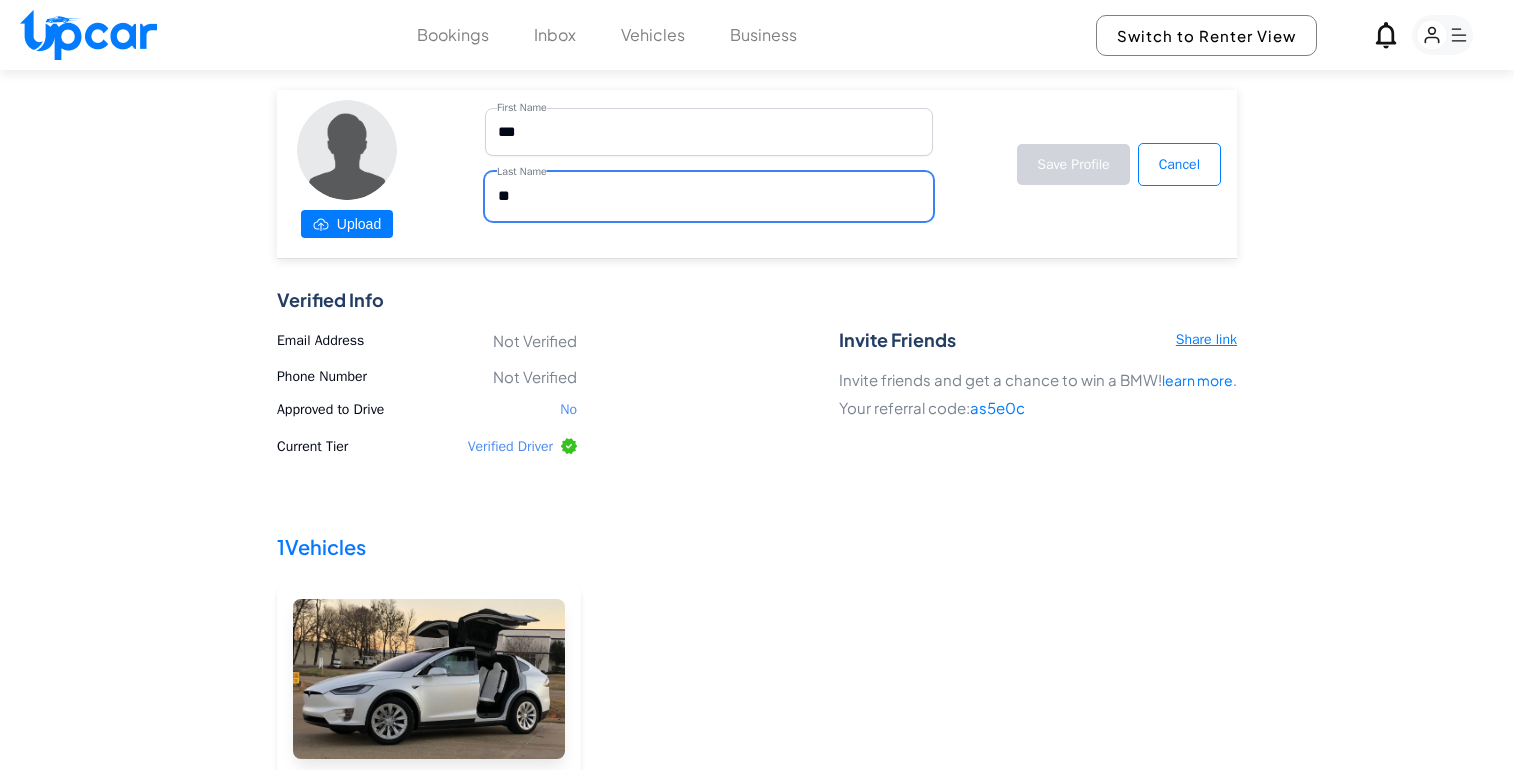 type on "*****" 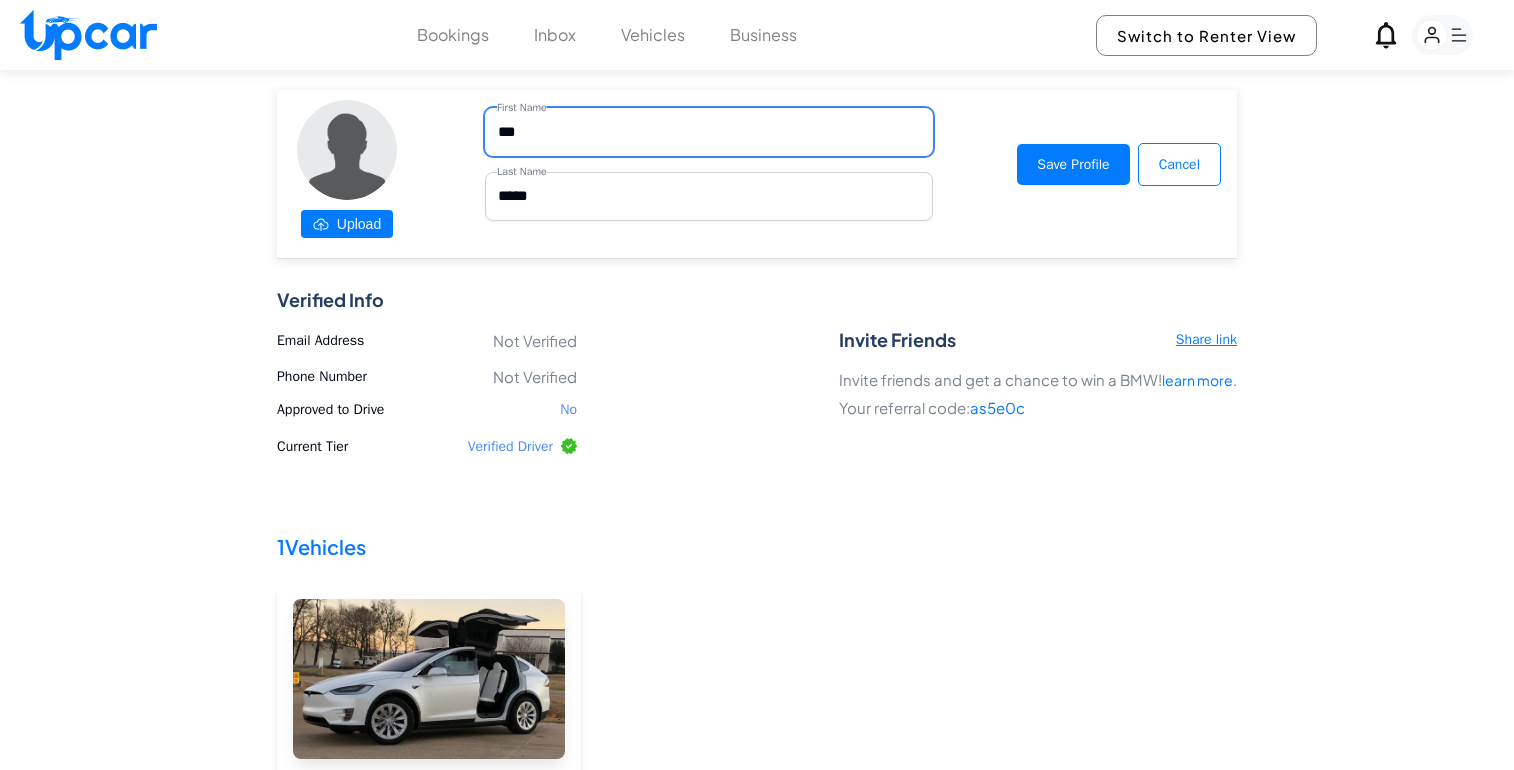 click on "***" at bounding box center (709, 132) 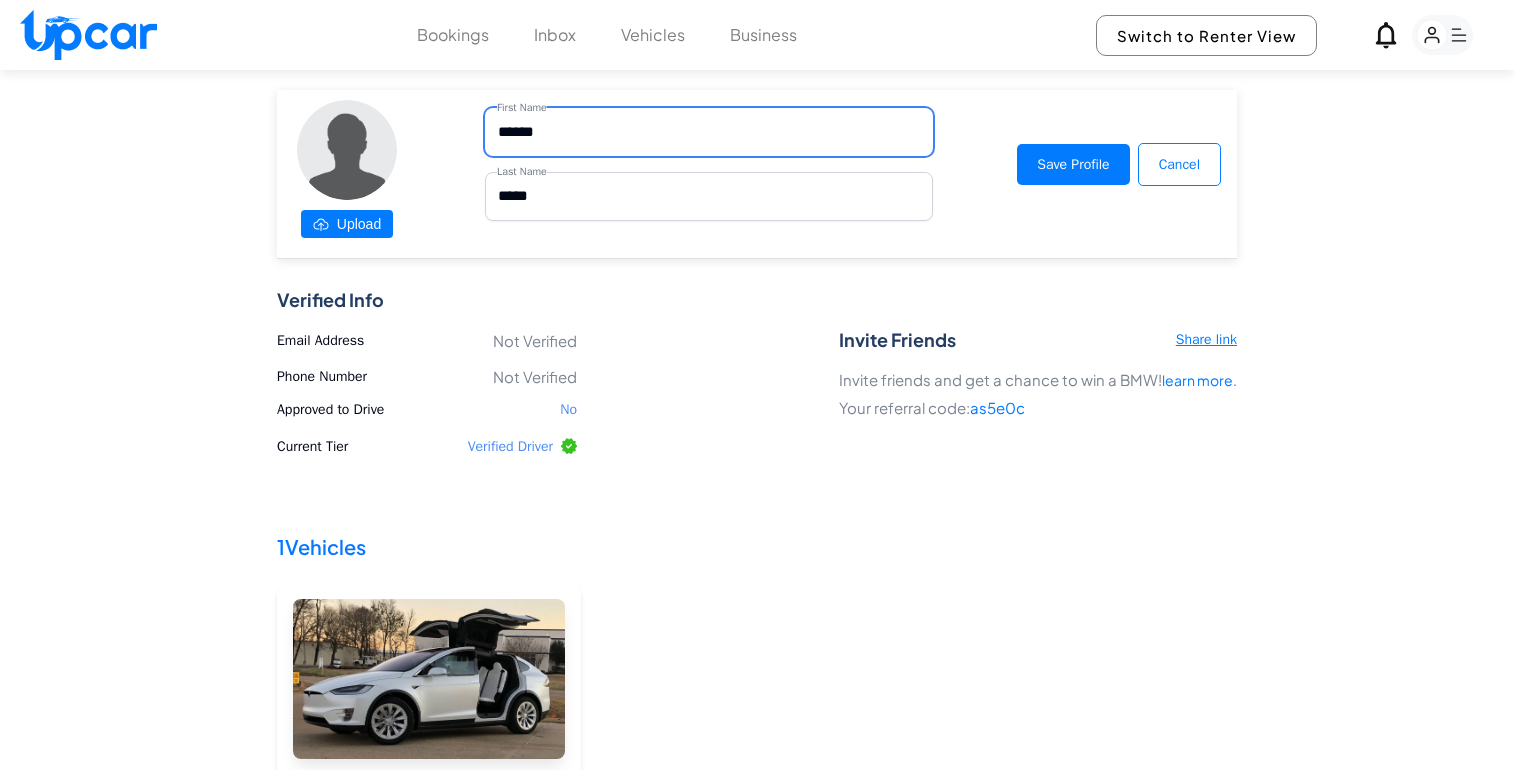 type on "******" 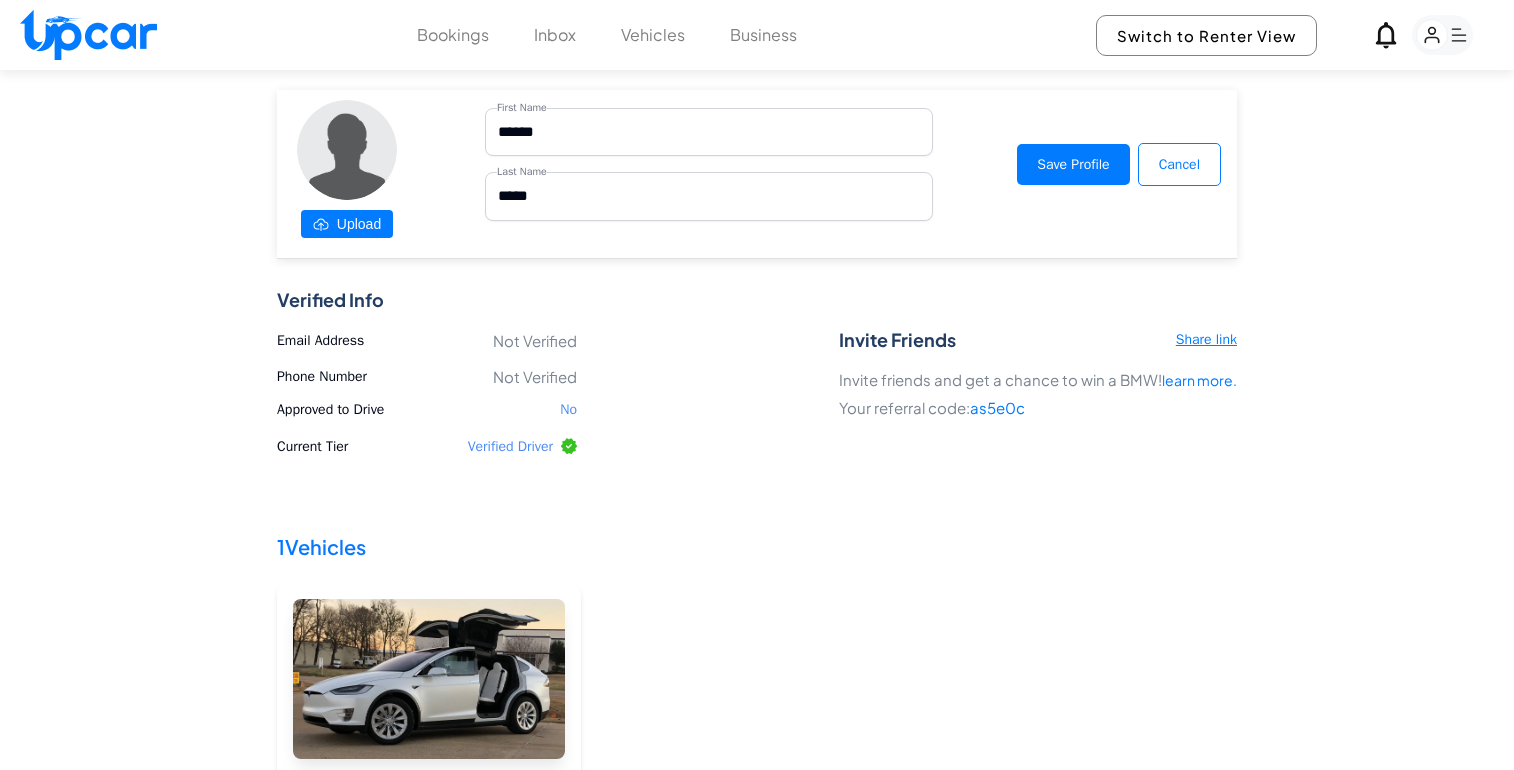 click on "Save Profile" at bounding box center [1073, 164] 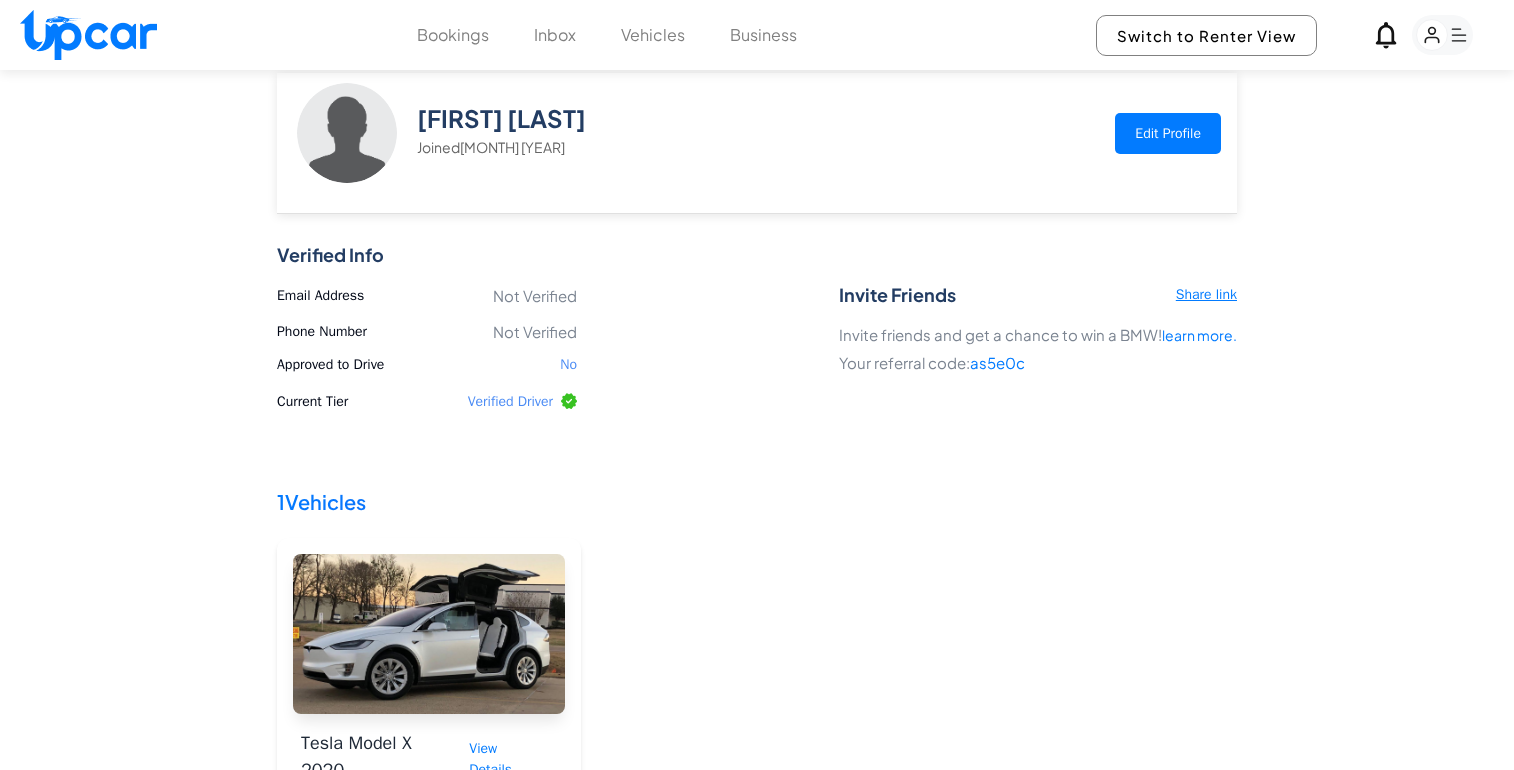 scroll, scrollTop: 0, scrollLeft: 0, axis: both 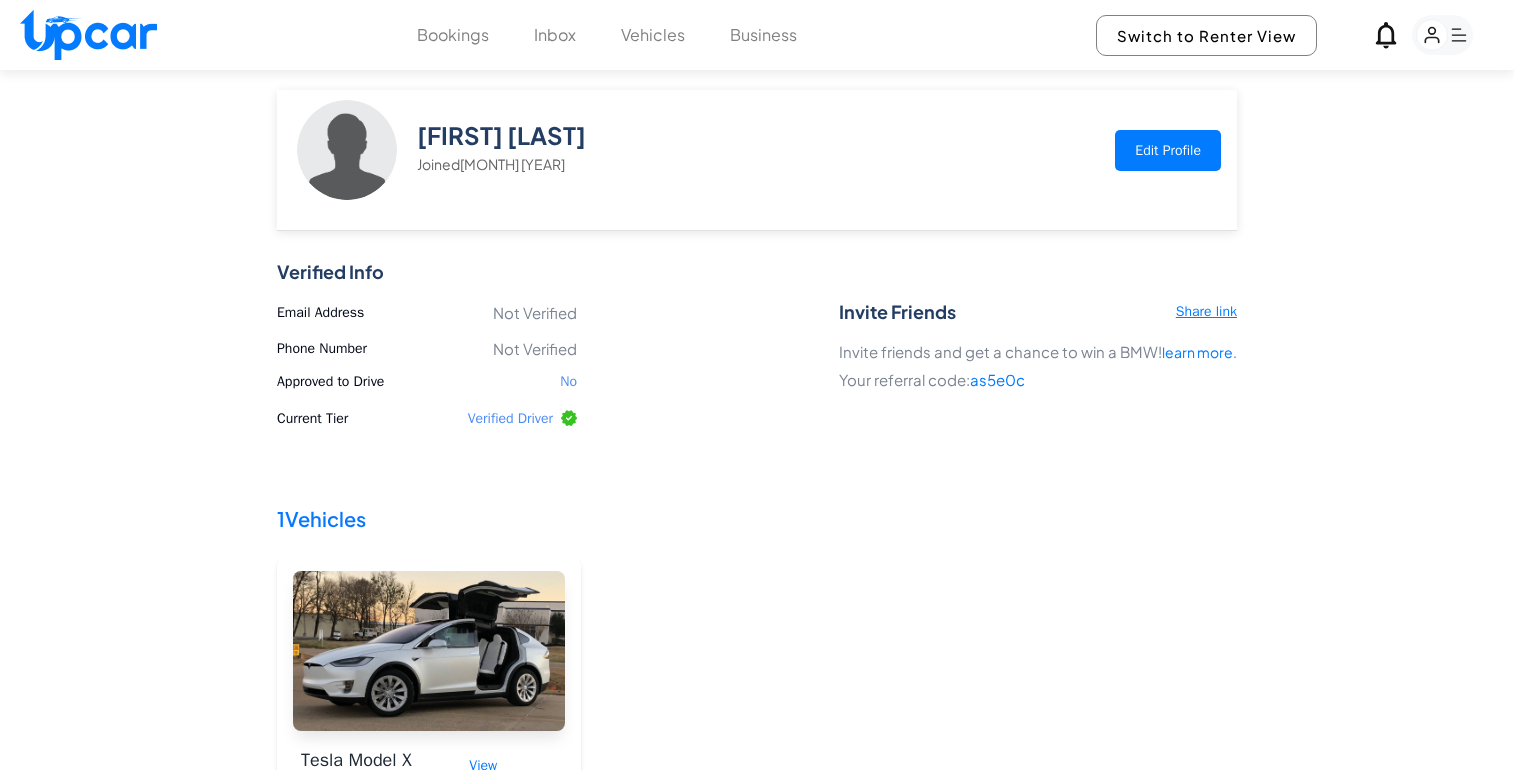 click 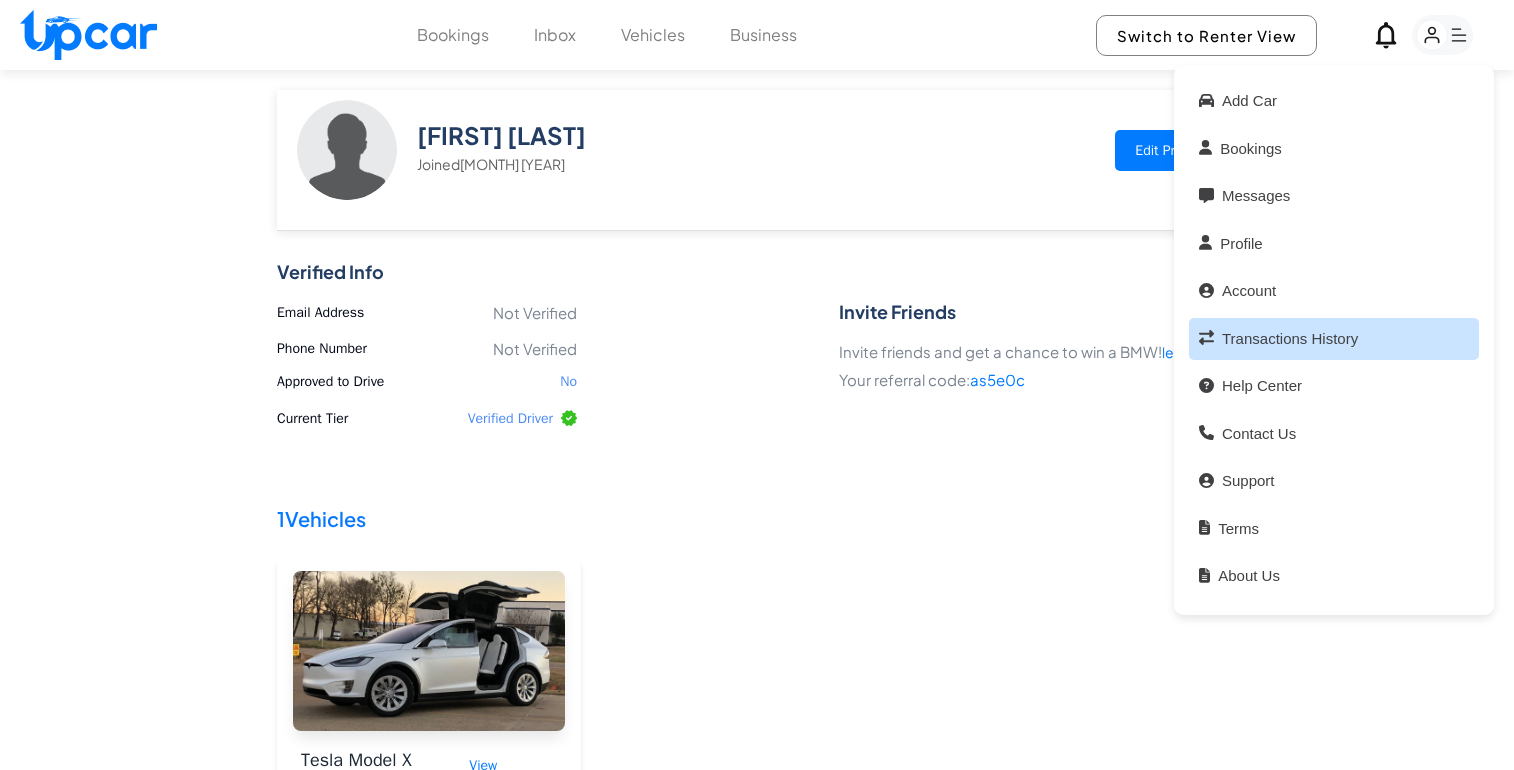 click on "Transactions History" at bounding box center (1334, 339) 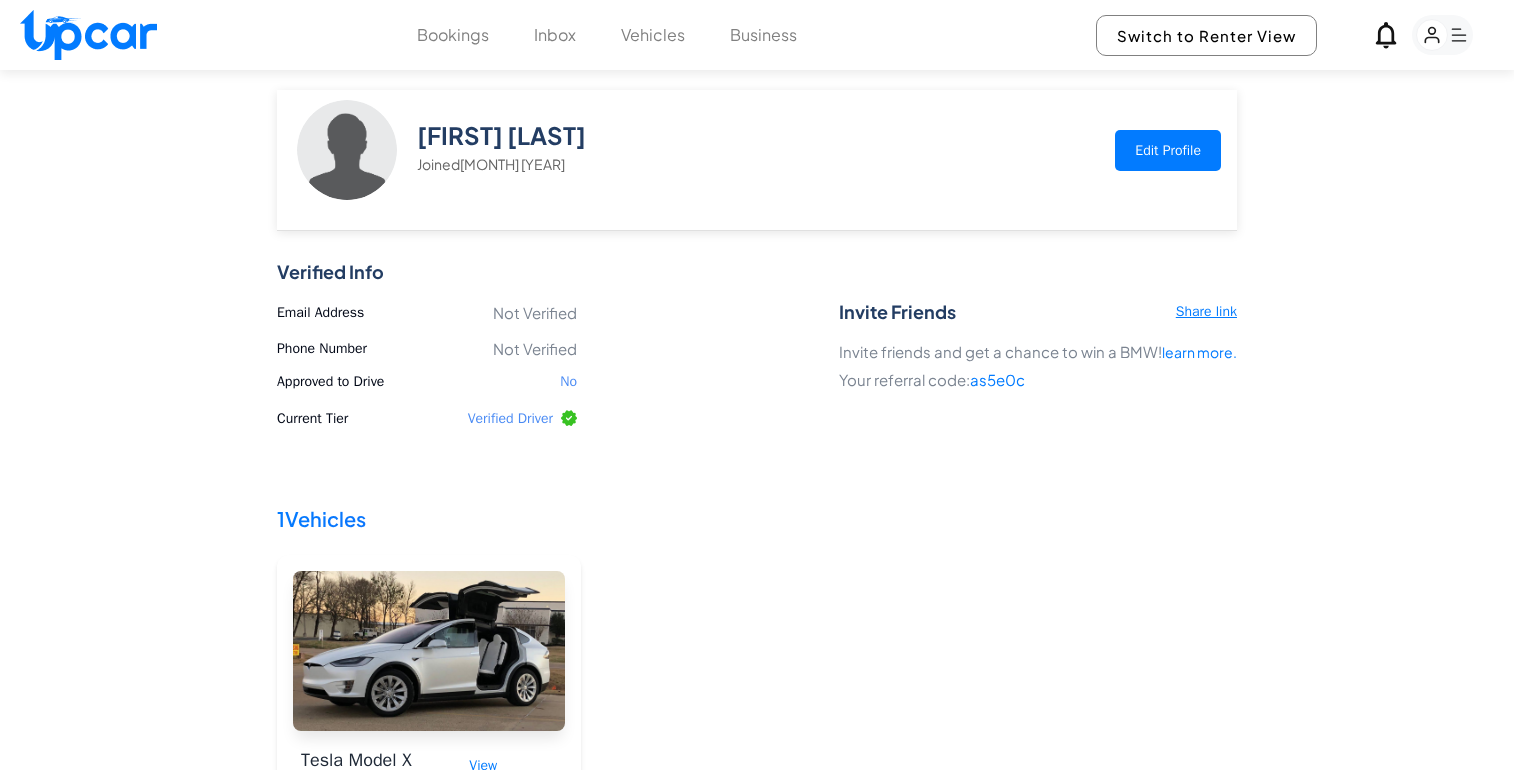 select on "****" 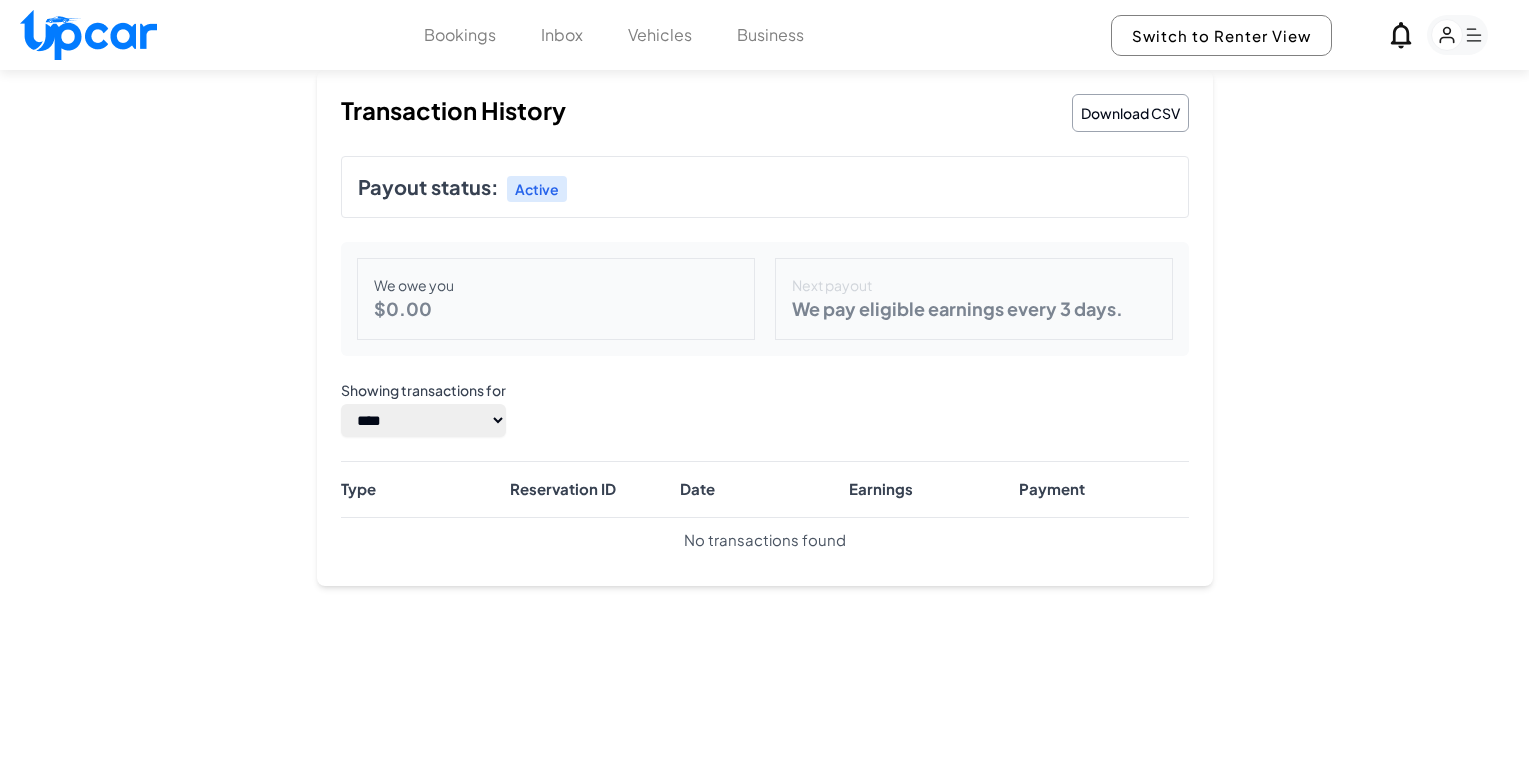 click on "Bookings" at bounding box center (460, 35) 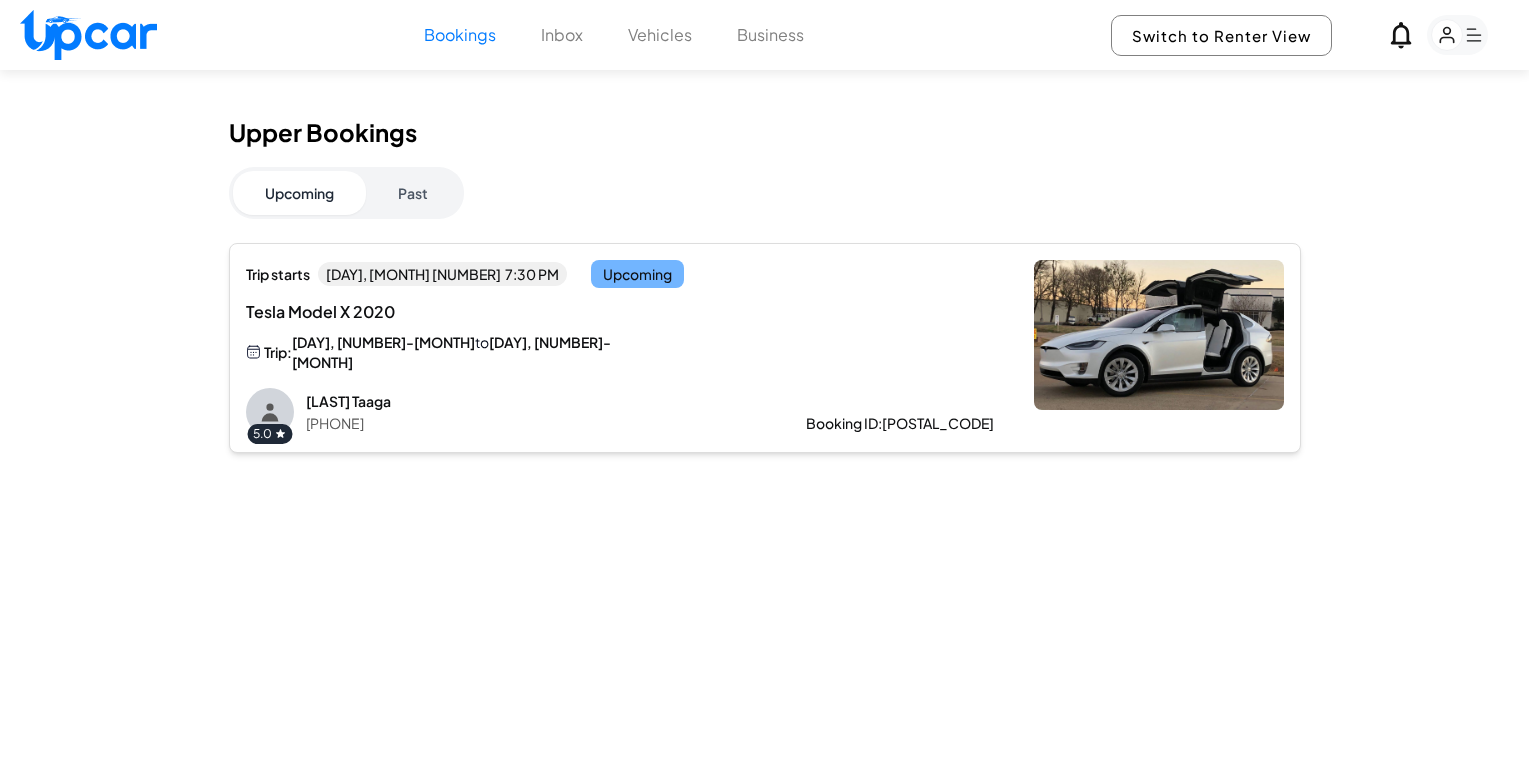 click on "Inbox" at bounding box center [562, 35] 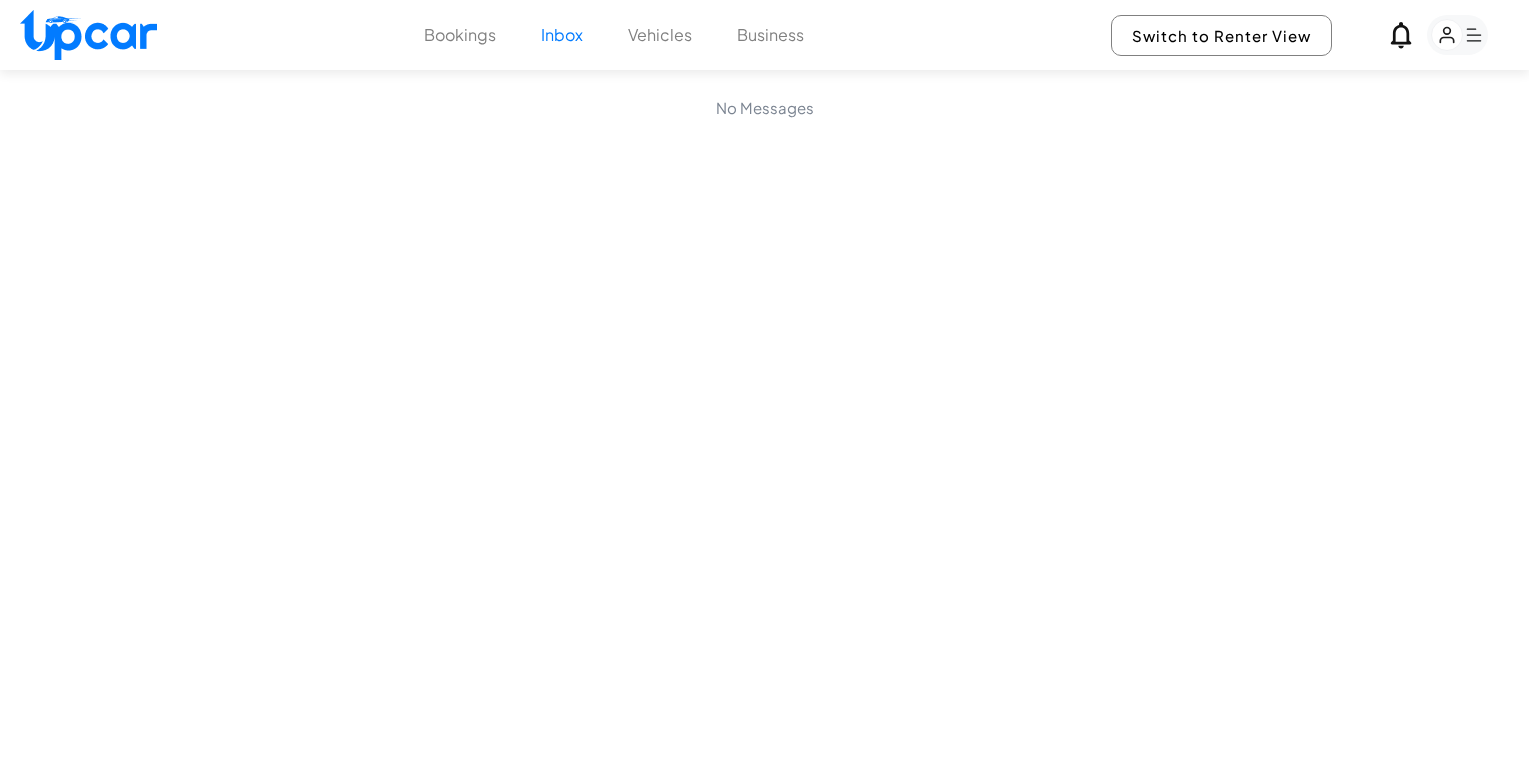 click on "Bookings Inbox Vehicles Business Switch to Renter View" at bounding box center (764, 35) 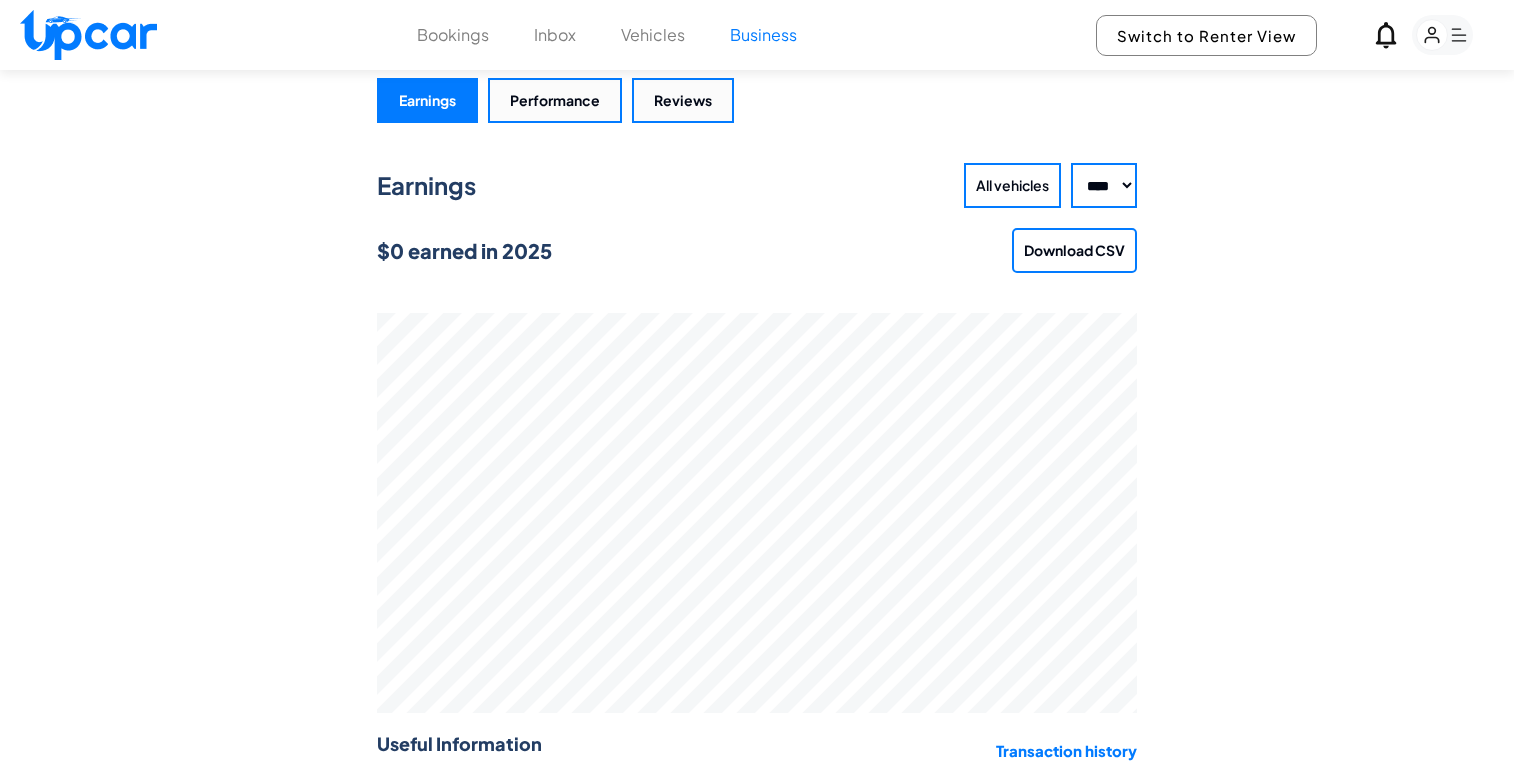 scroll, scrollTop: 0, scrollLeft: 0, axis: both 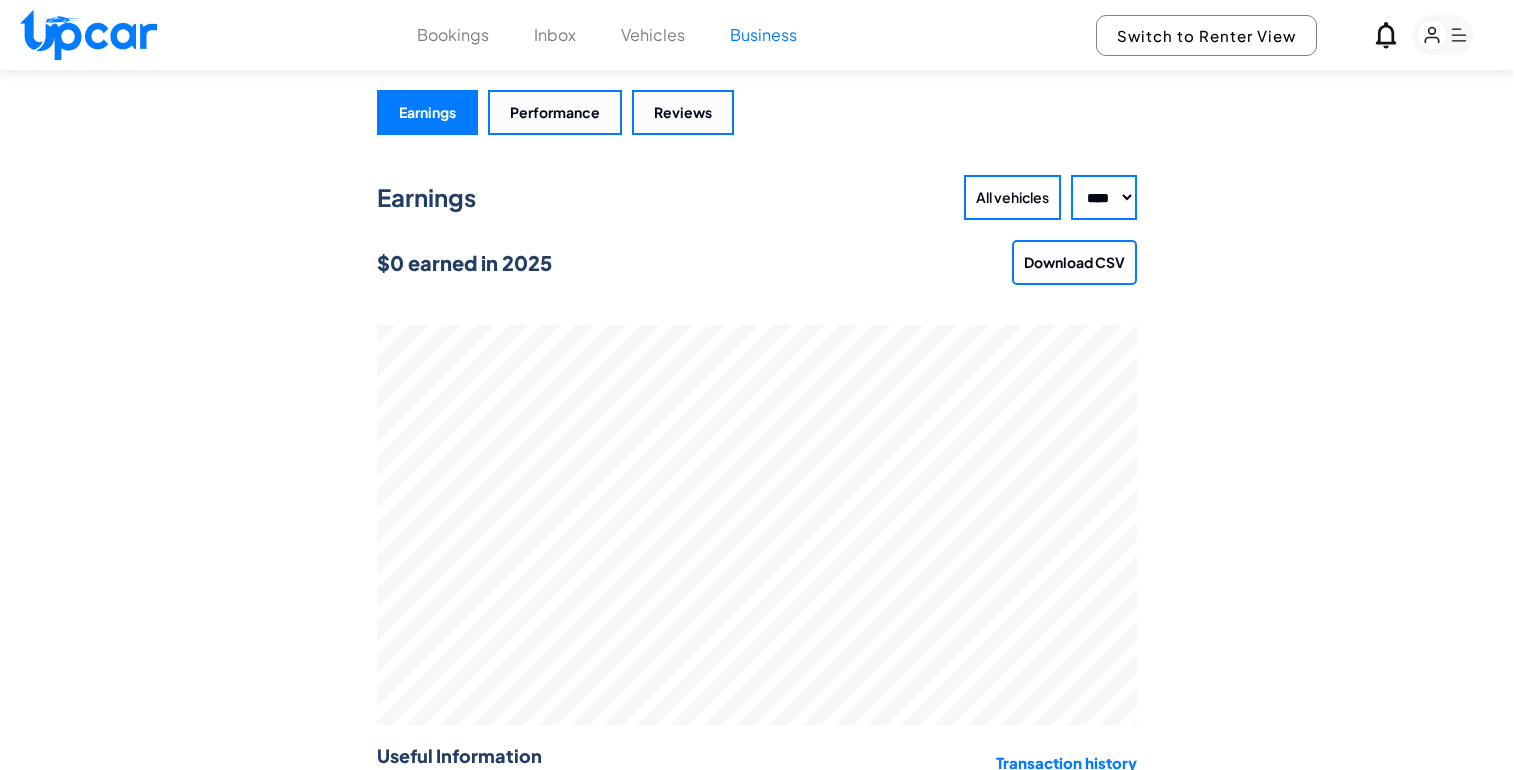 click 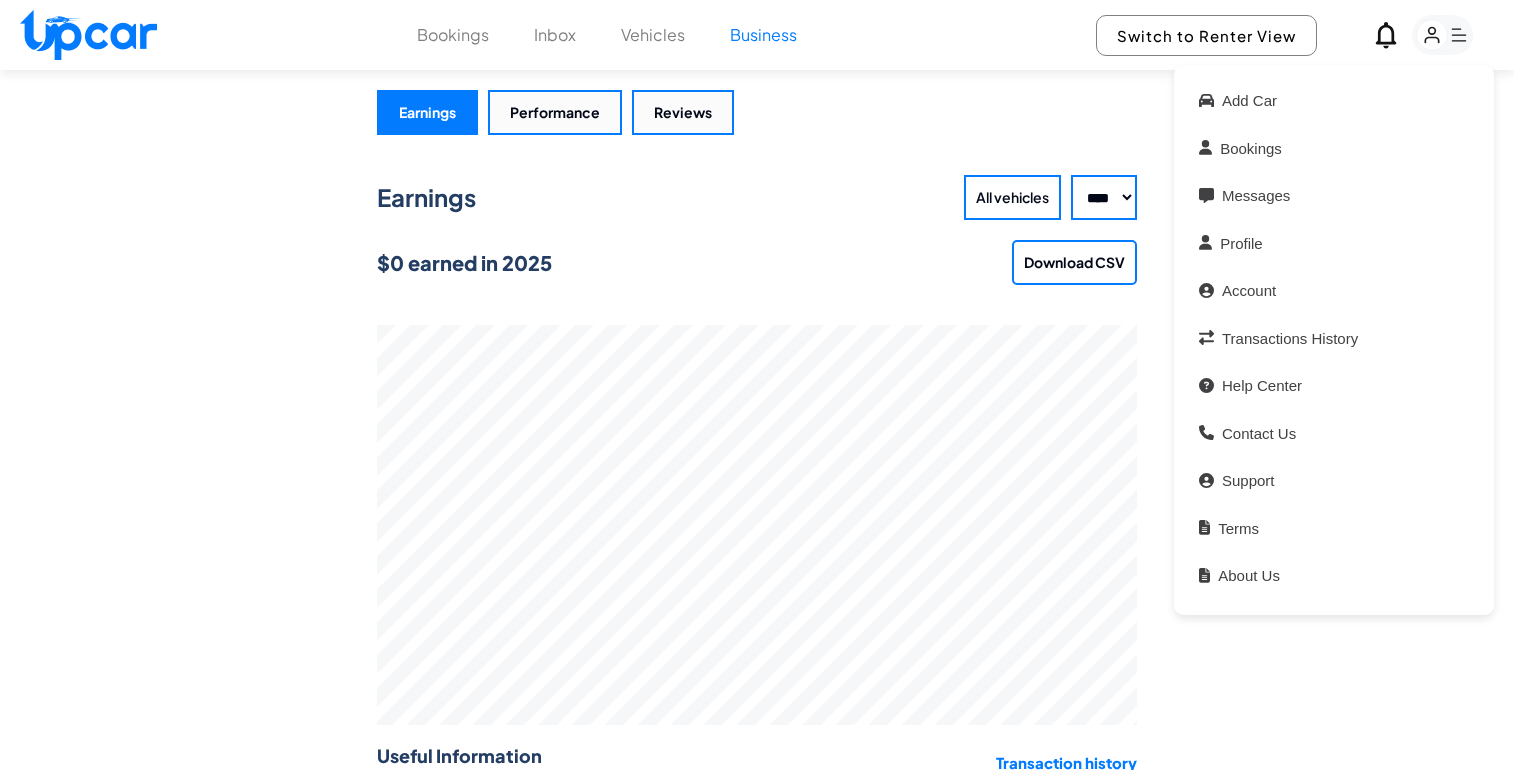click on "Terms" at bounding box center [1334, 529] 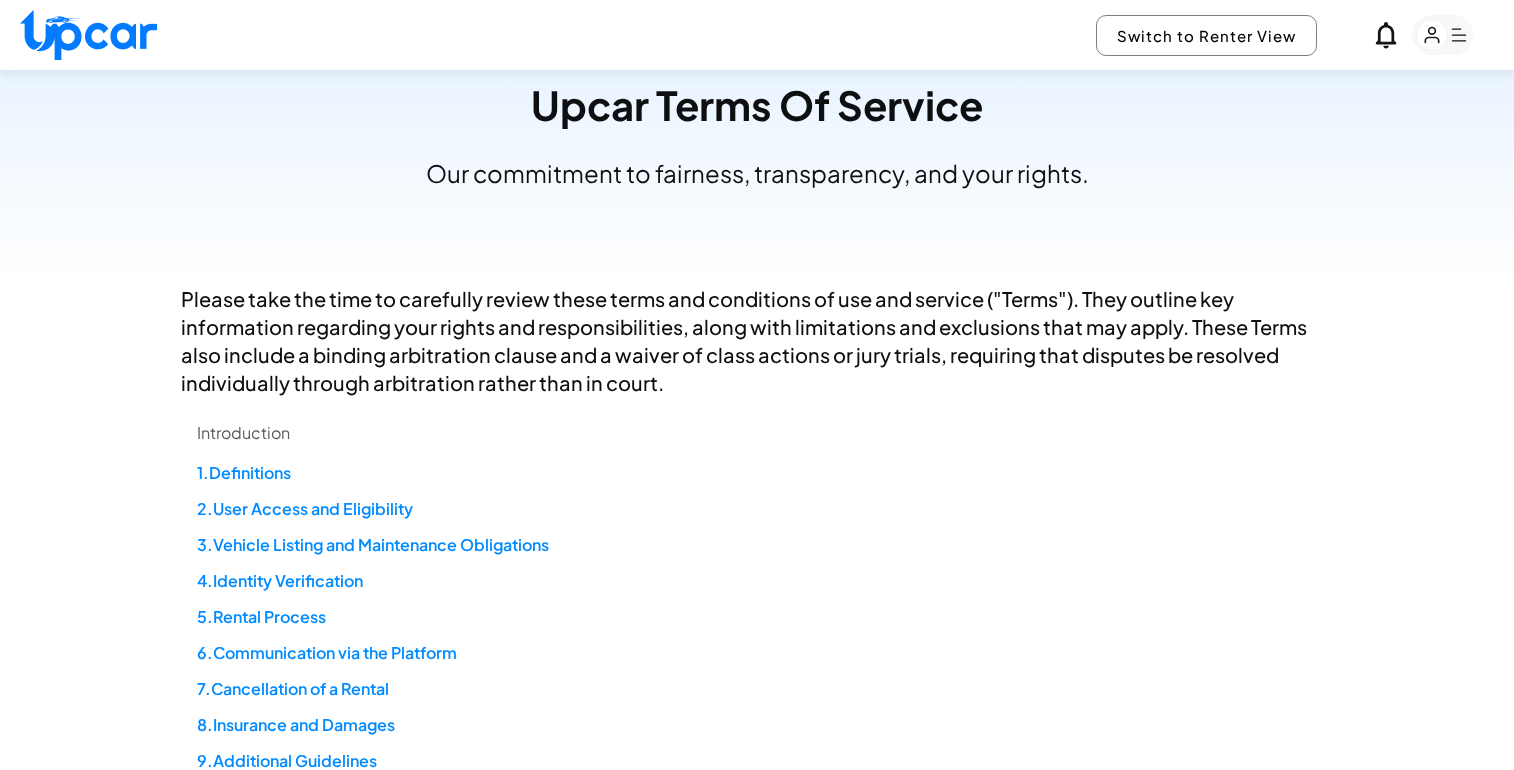 scroll, scrollTop: 358, scrollLeft: 0, axis: vertical 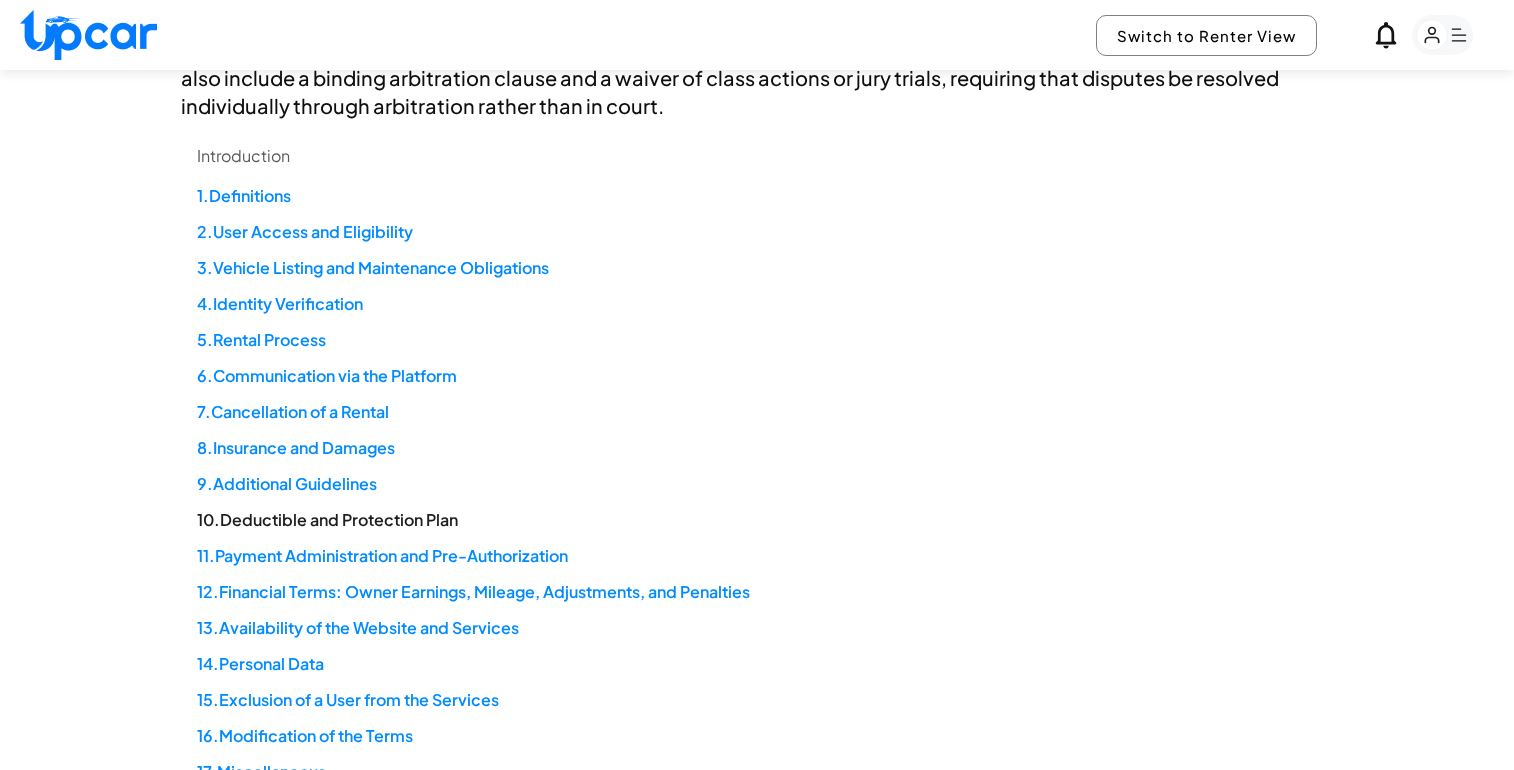 click on "10 .  Deductible and Protection Plan" at bounding box center [327, 519] 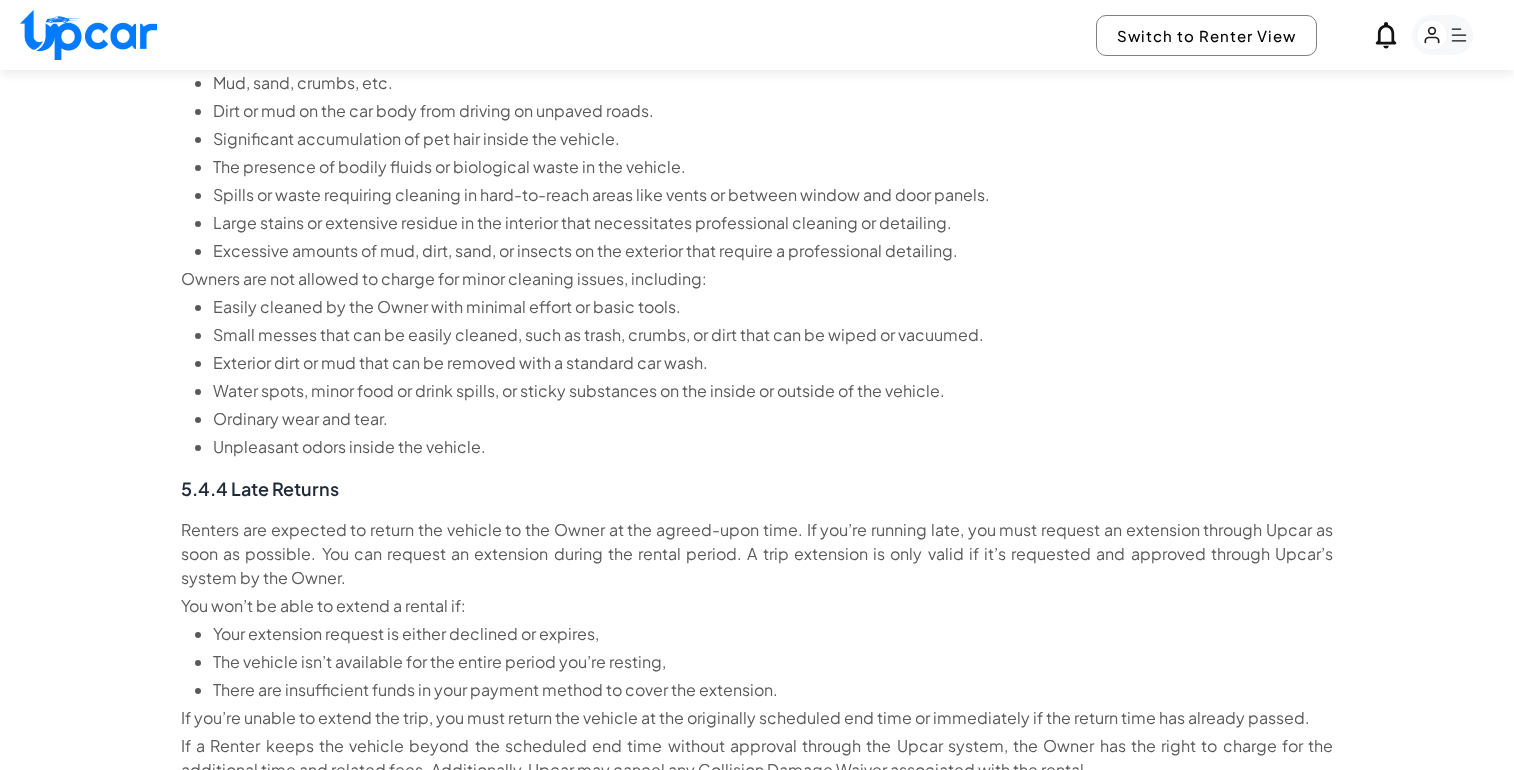 scroll, scrollTop: 10729, scrollLeft: 0, axis: vertical 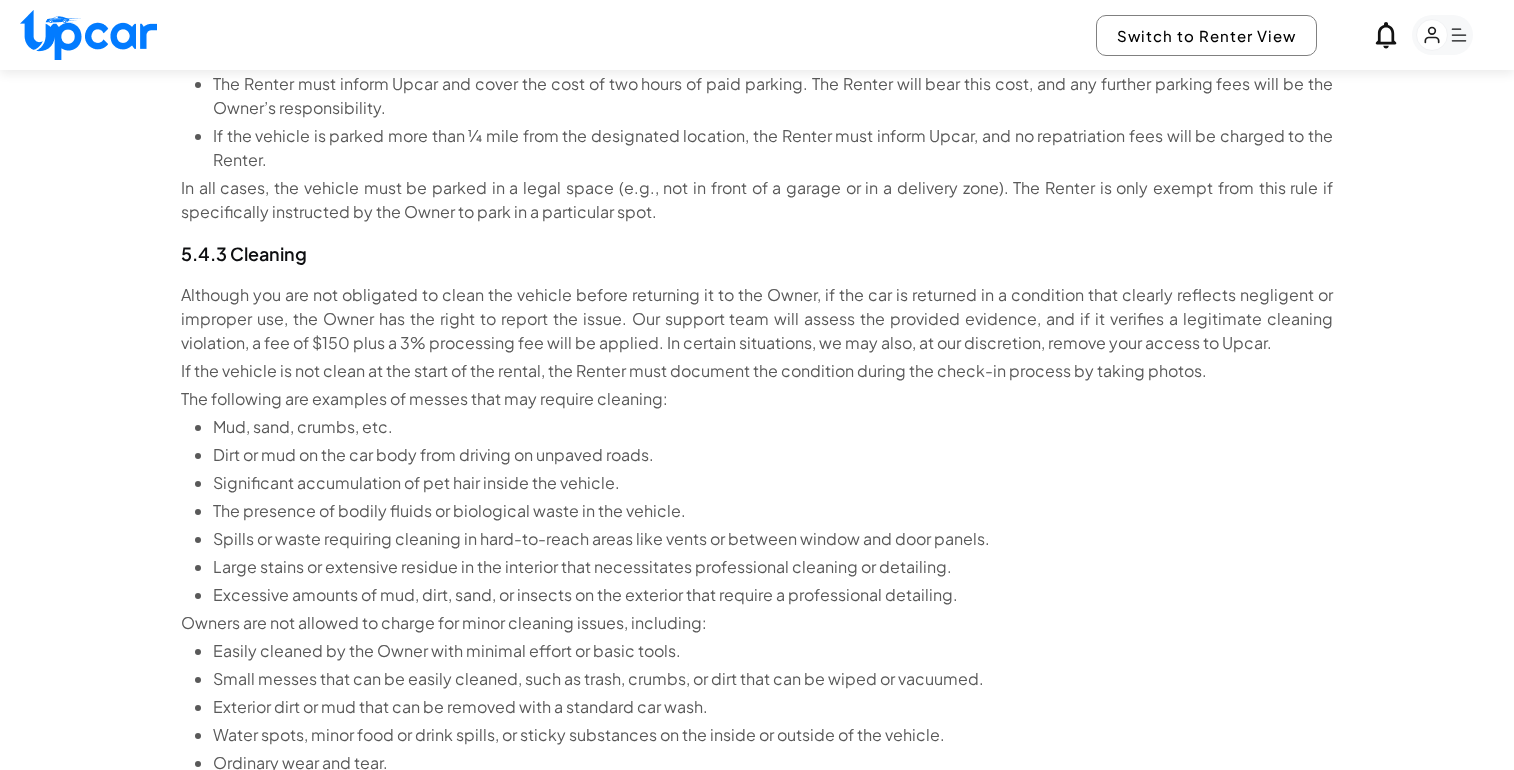 click 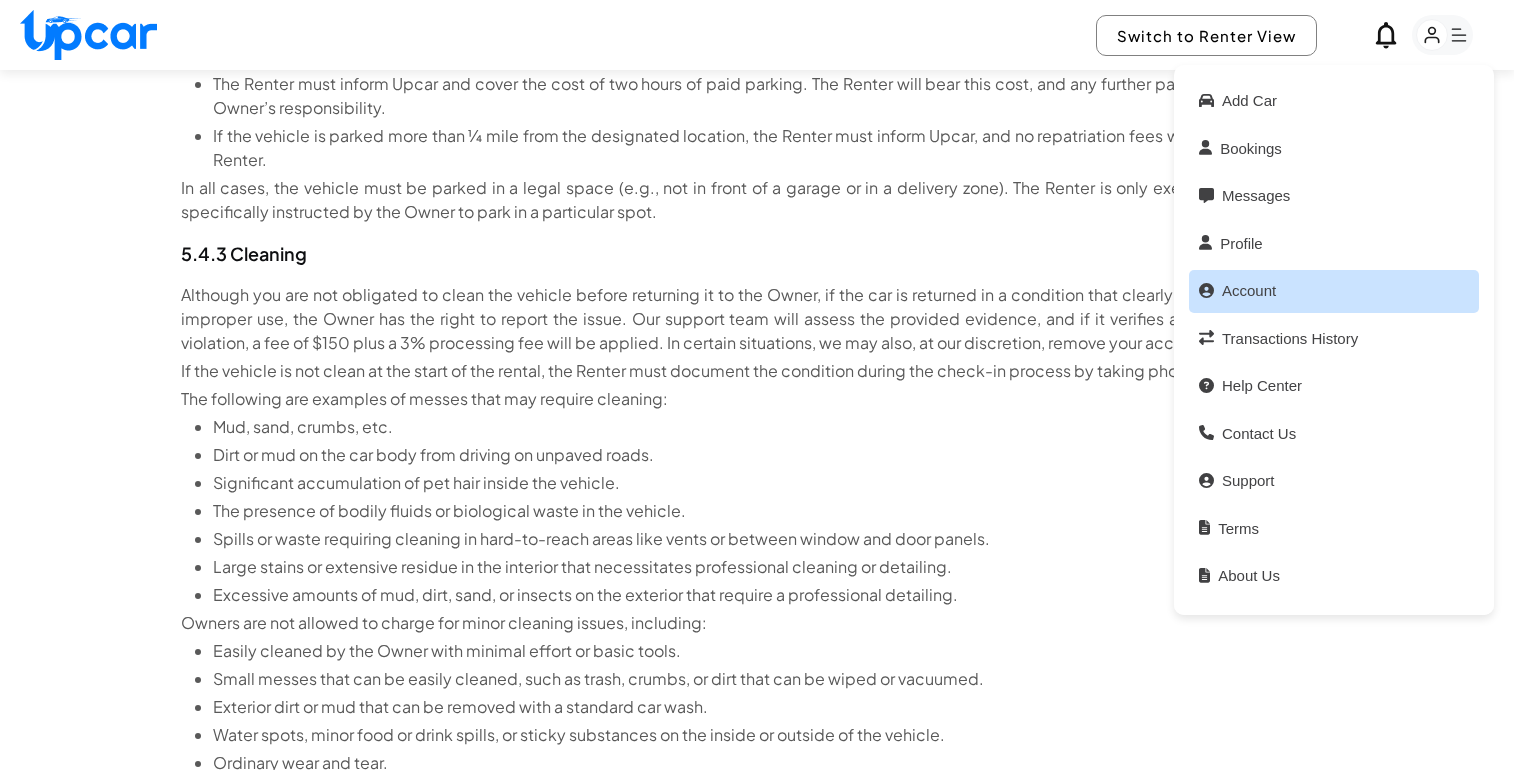 click on "Account" at bounding box center (1334, 291) 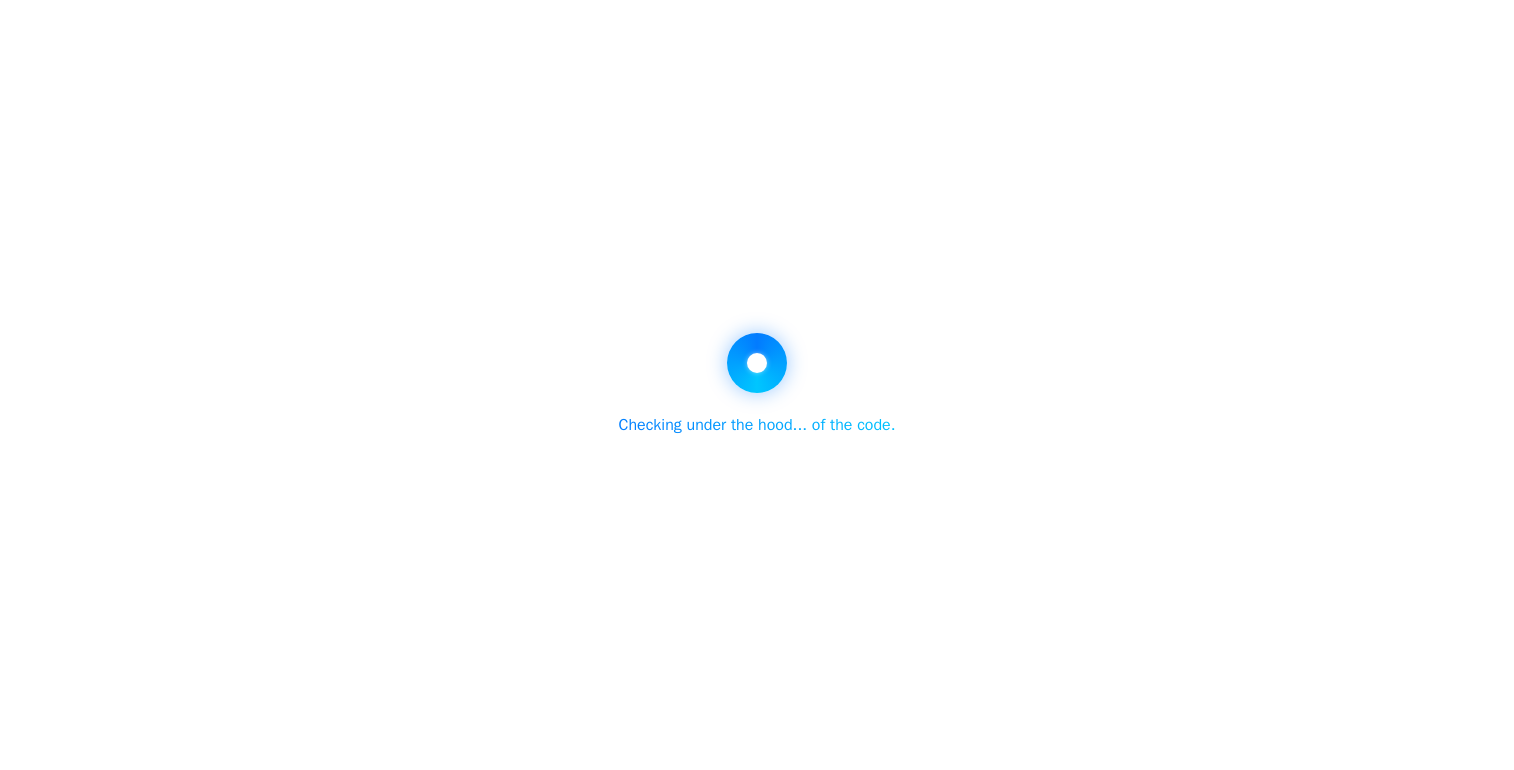 scroll, scrollTop: 272, scrollLeft: 0, axis: vertical 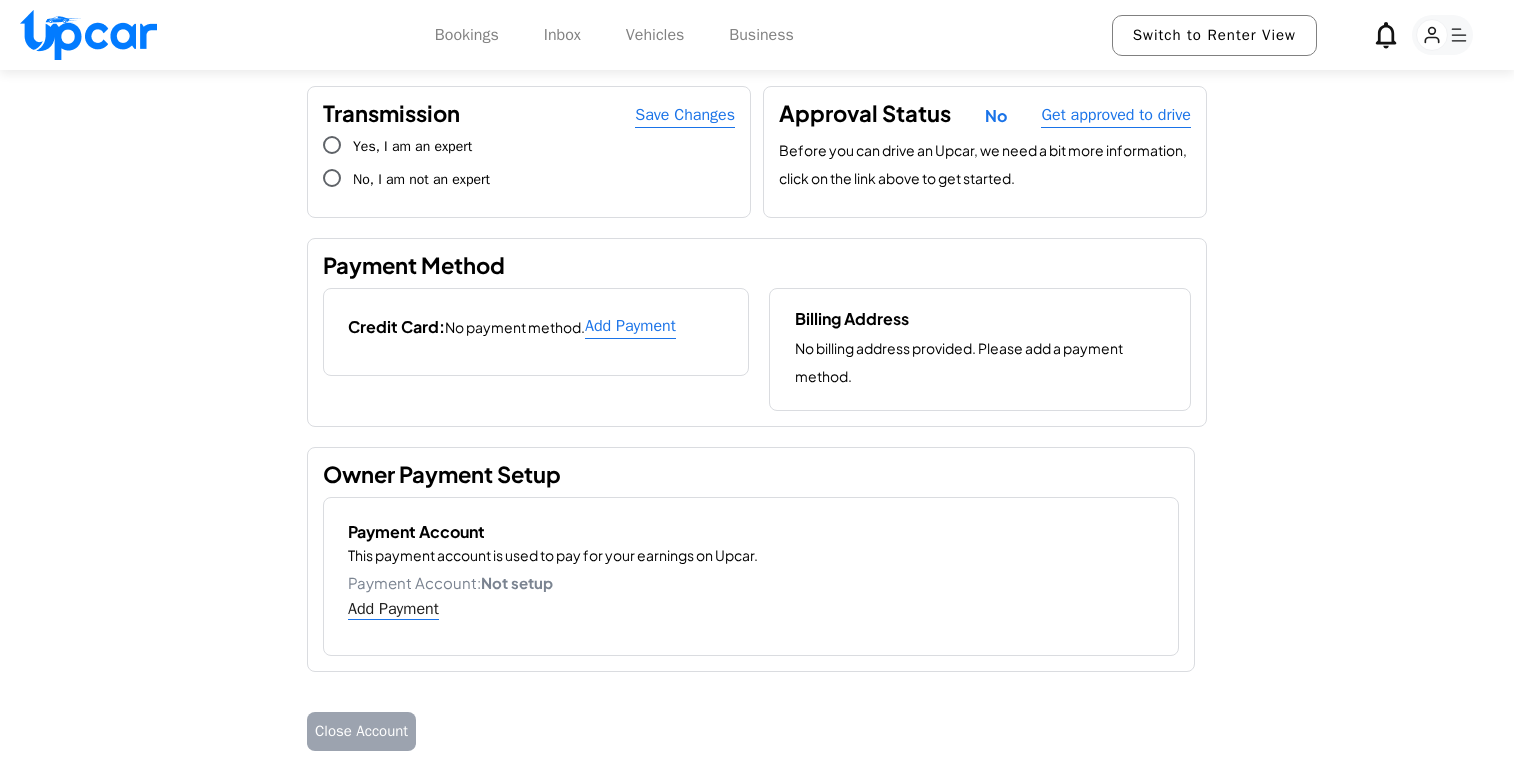 click on "Add Payment" at bounding box center (393, 609) 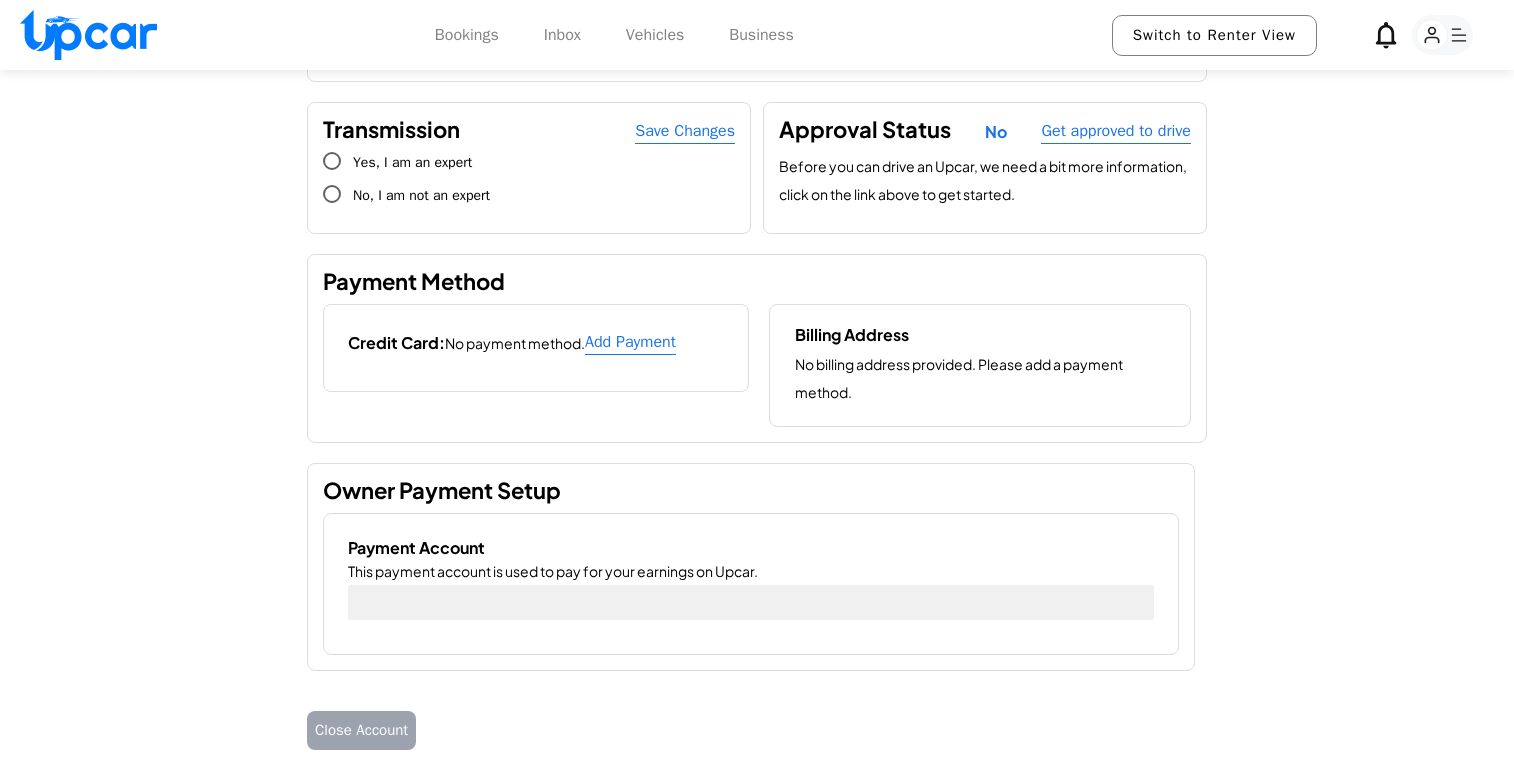 scroll, scrollTop: 255, scrollLeft: 0, axis: vertical 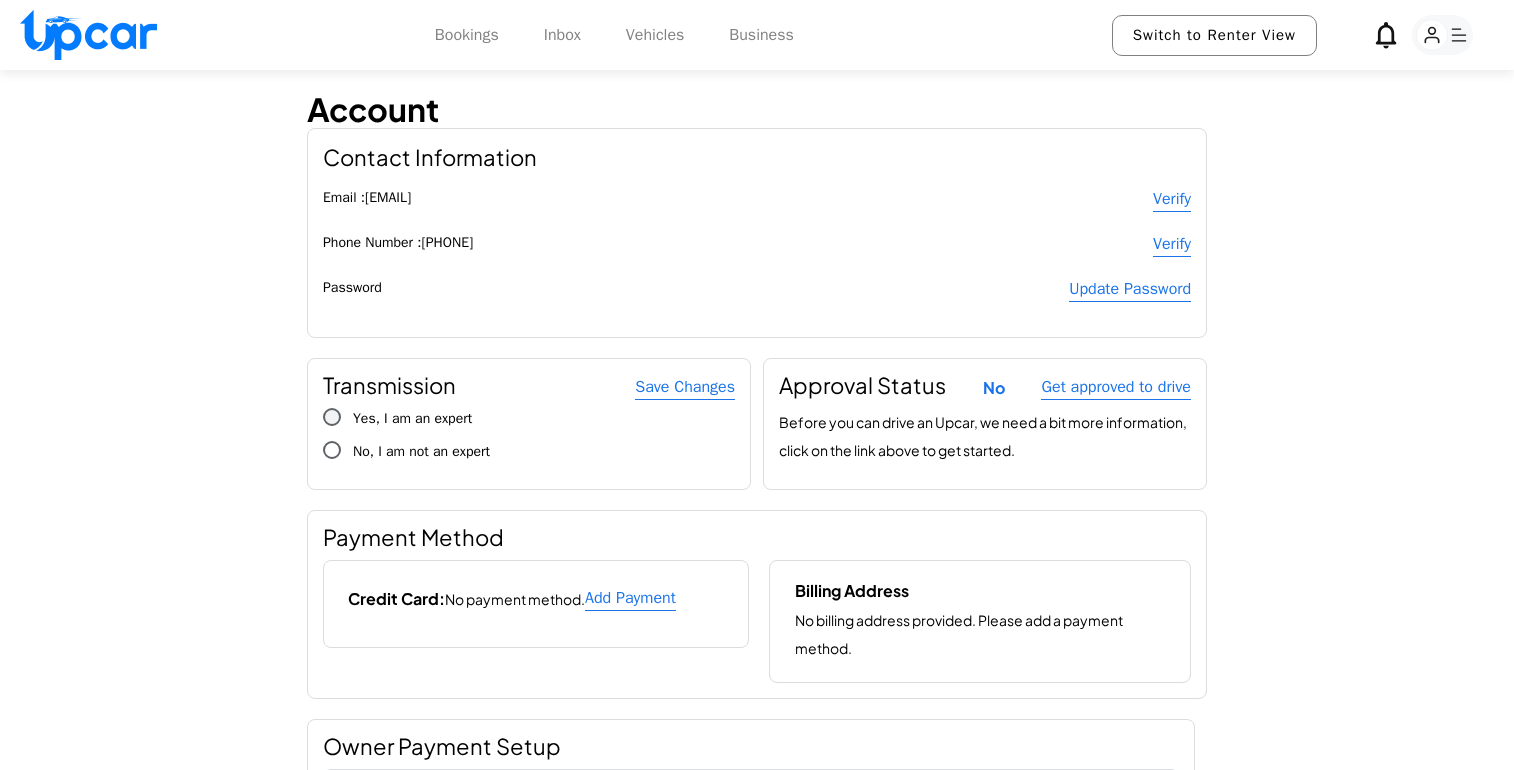 click on "Yes, I am an expert" at bounding box center [412, 418] 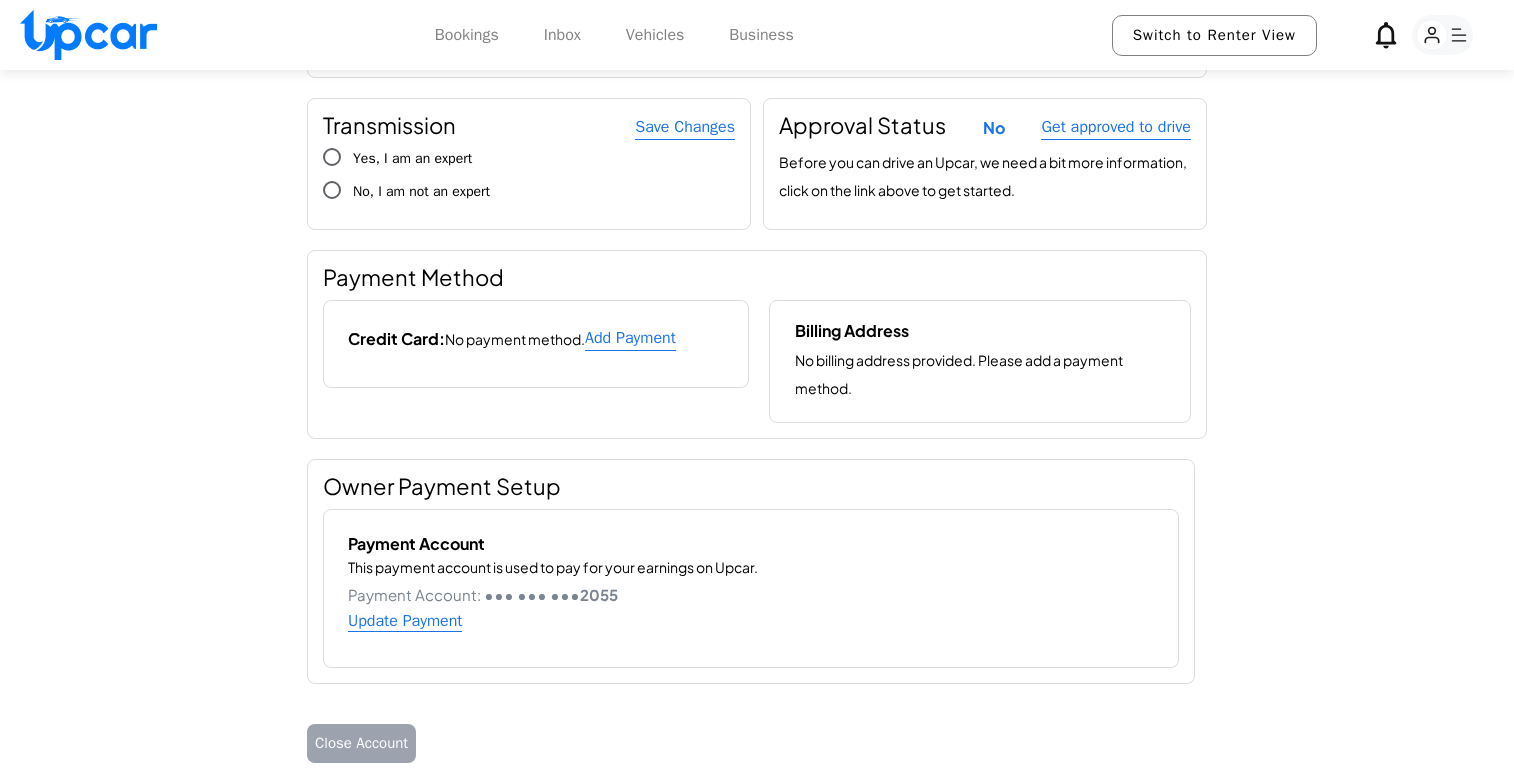 scroll, scrollTop: 234, scrollLeft: 0, axis: vertical 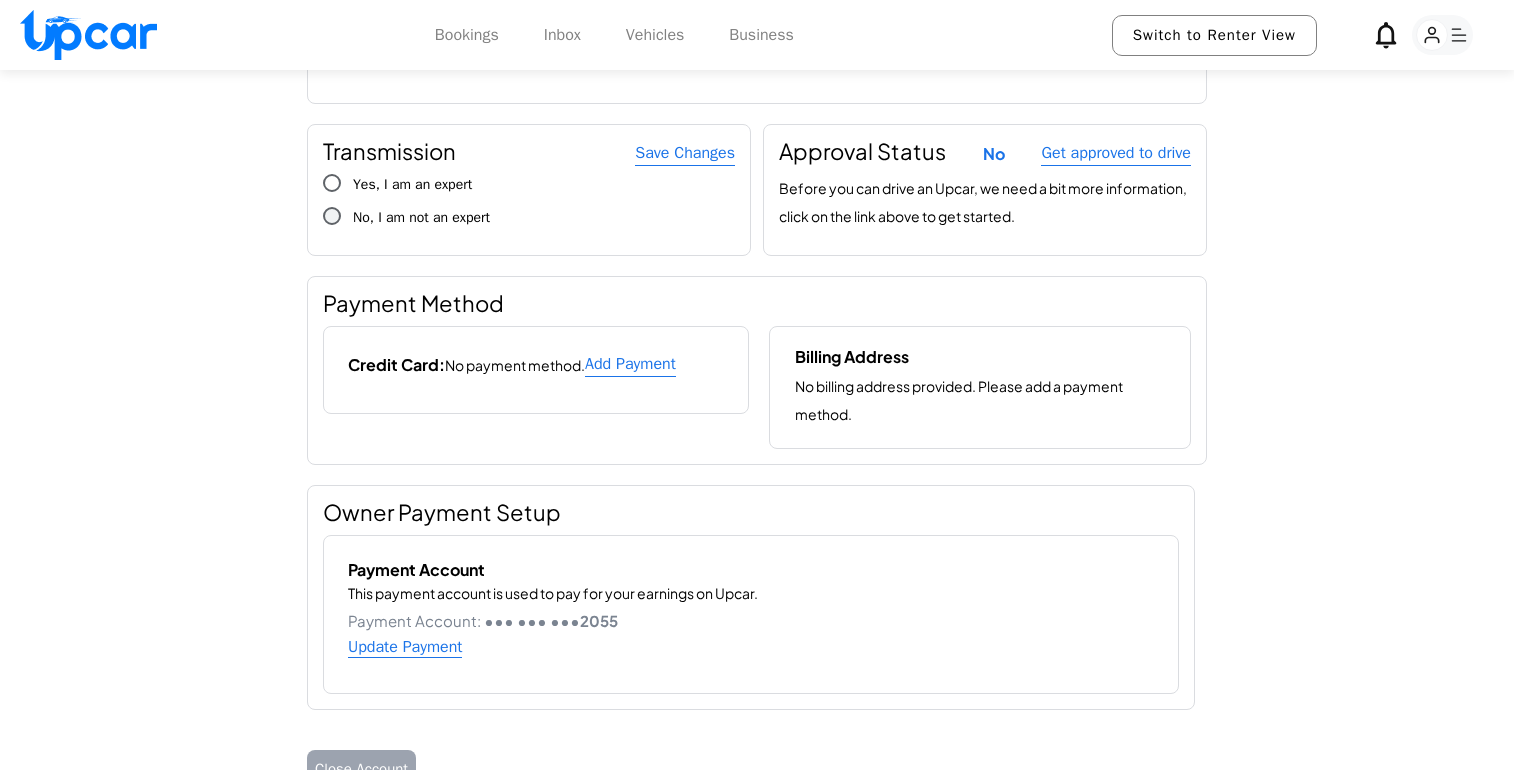 click on "No, I am not an expert" at bounding box center [421, 217] 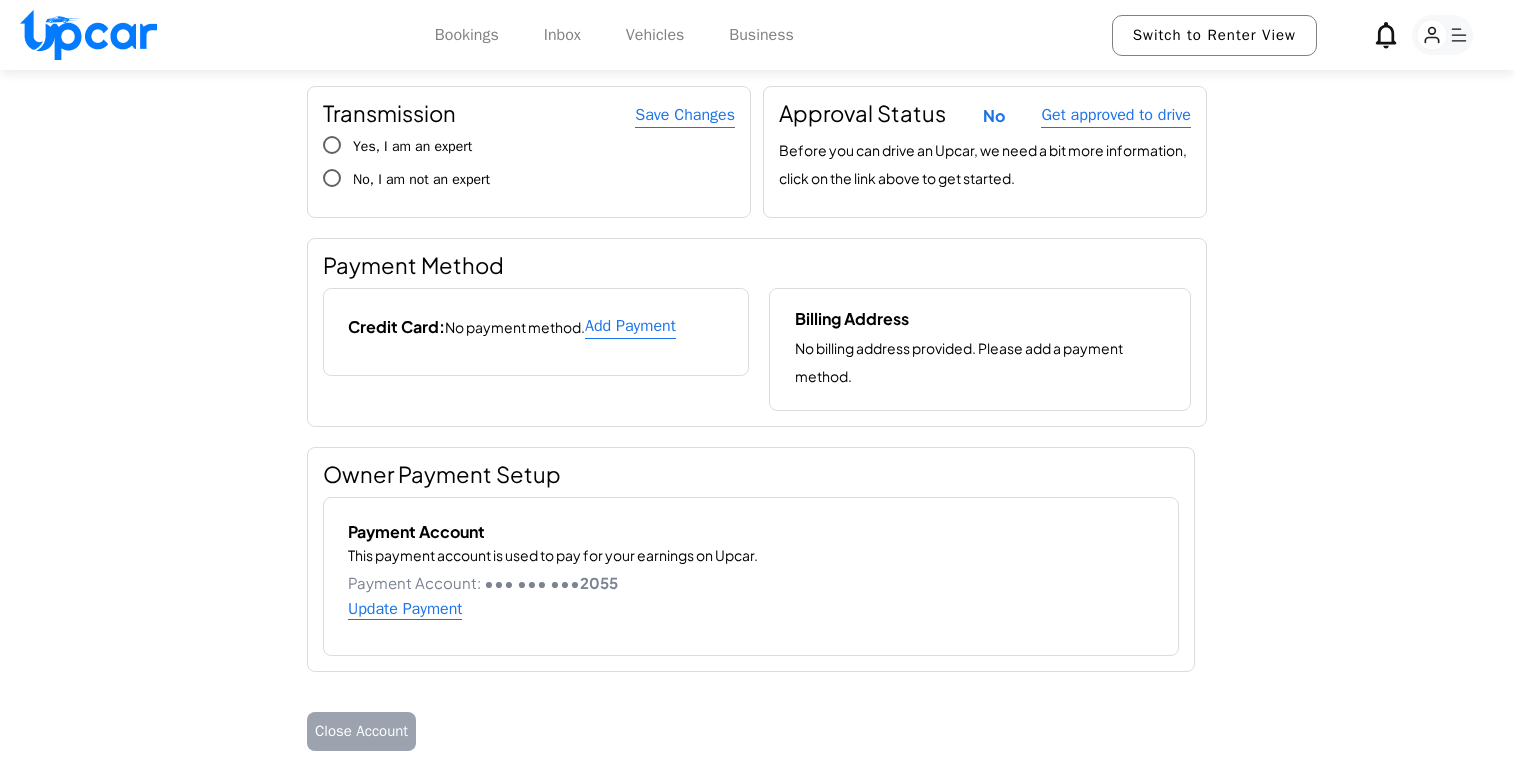 scroll, scrollTop: 0, scrollLeft: 0, axis: both 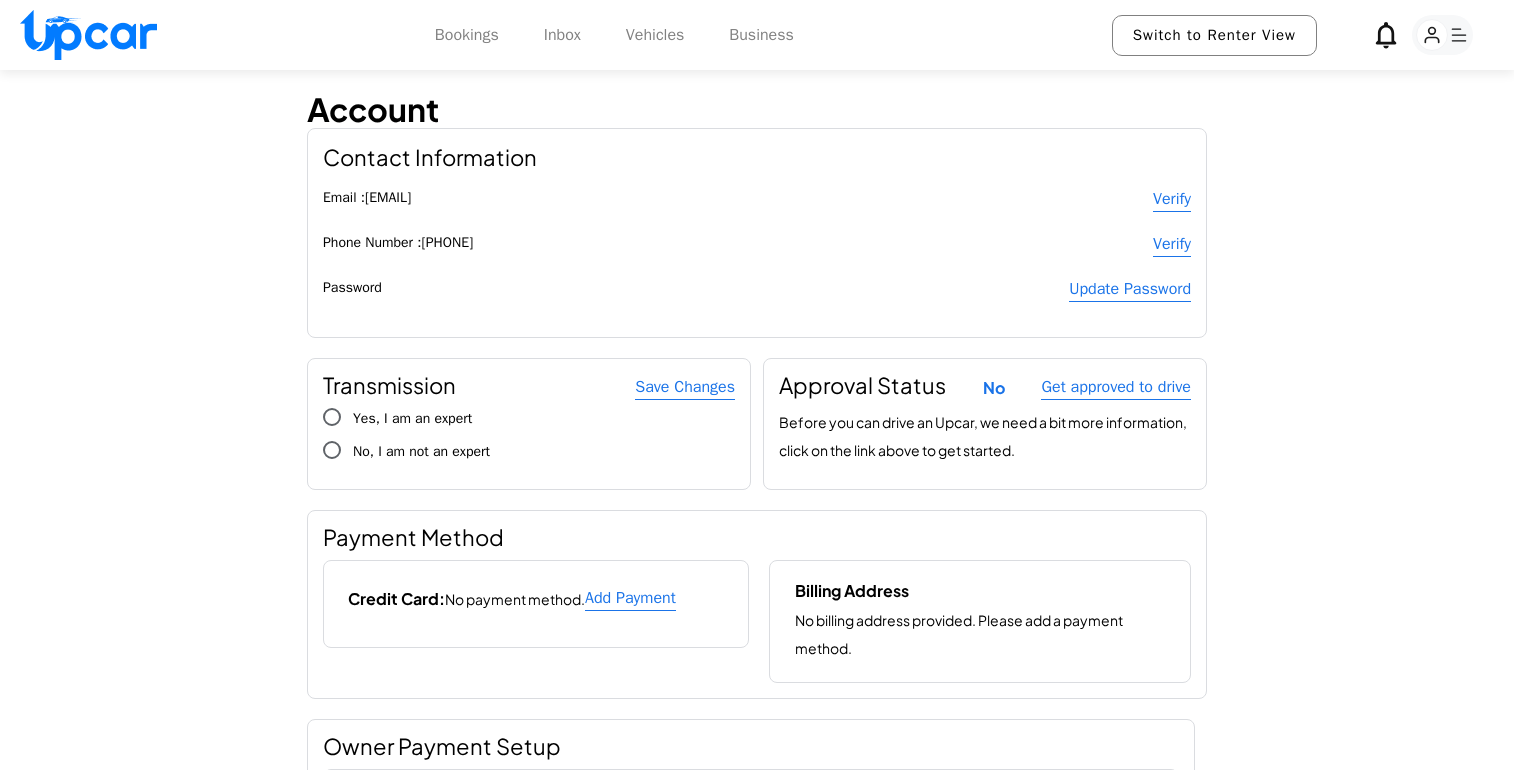 click on "Bookings" at bounding box center (467, 35) 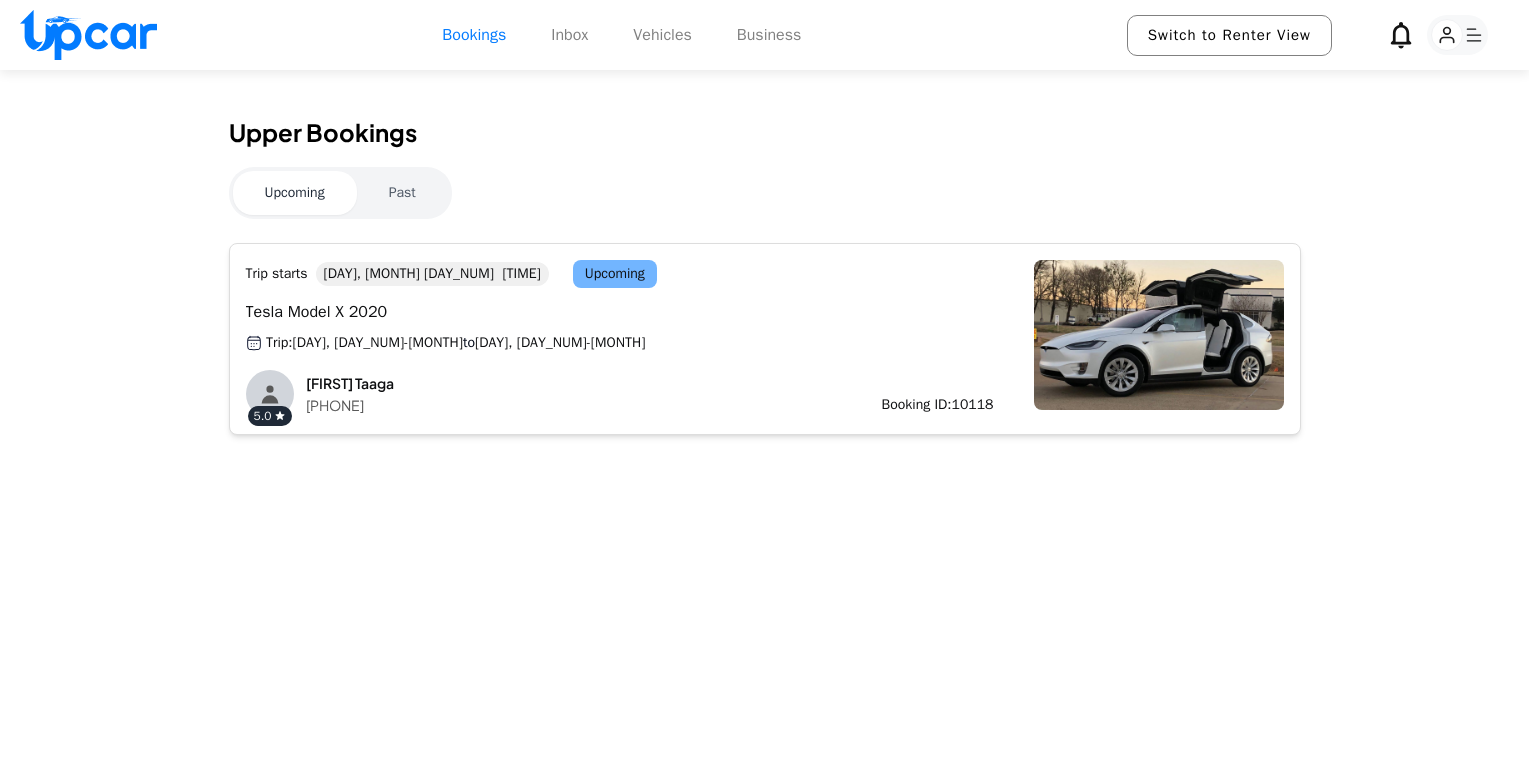click on "Trip starts Sun, Aug 3    7:30 PM Upcoming Tesla Model X 2020   Trip:  Sun, 3-Aug  to  Tue, 5-Aug 5.0 Fusi   Taaga 6504026649 Booking ID:  10118" at bounding box center [620, 339] 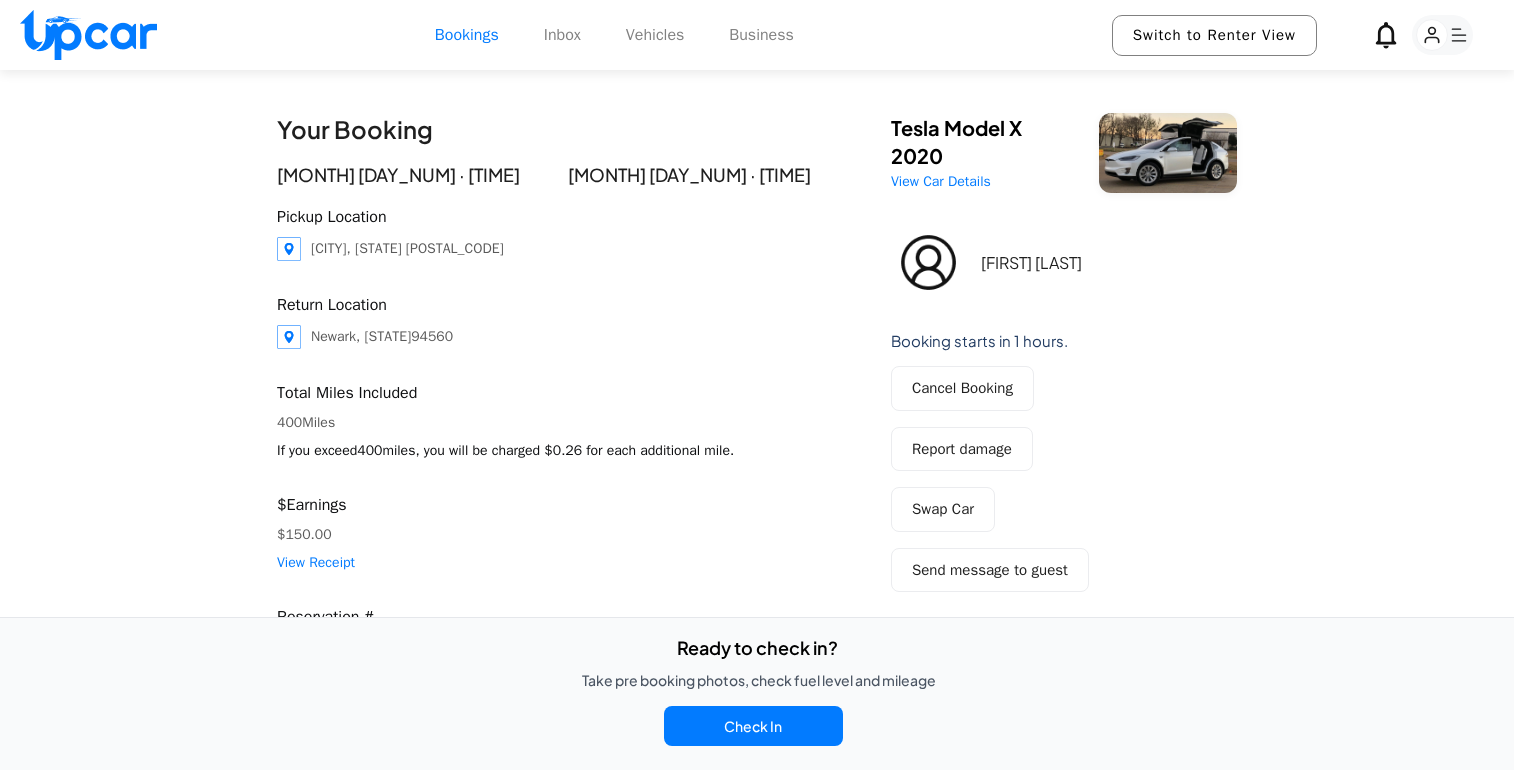 scroll, scrollTop: 0, scrollLeft: 0, axis: both 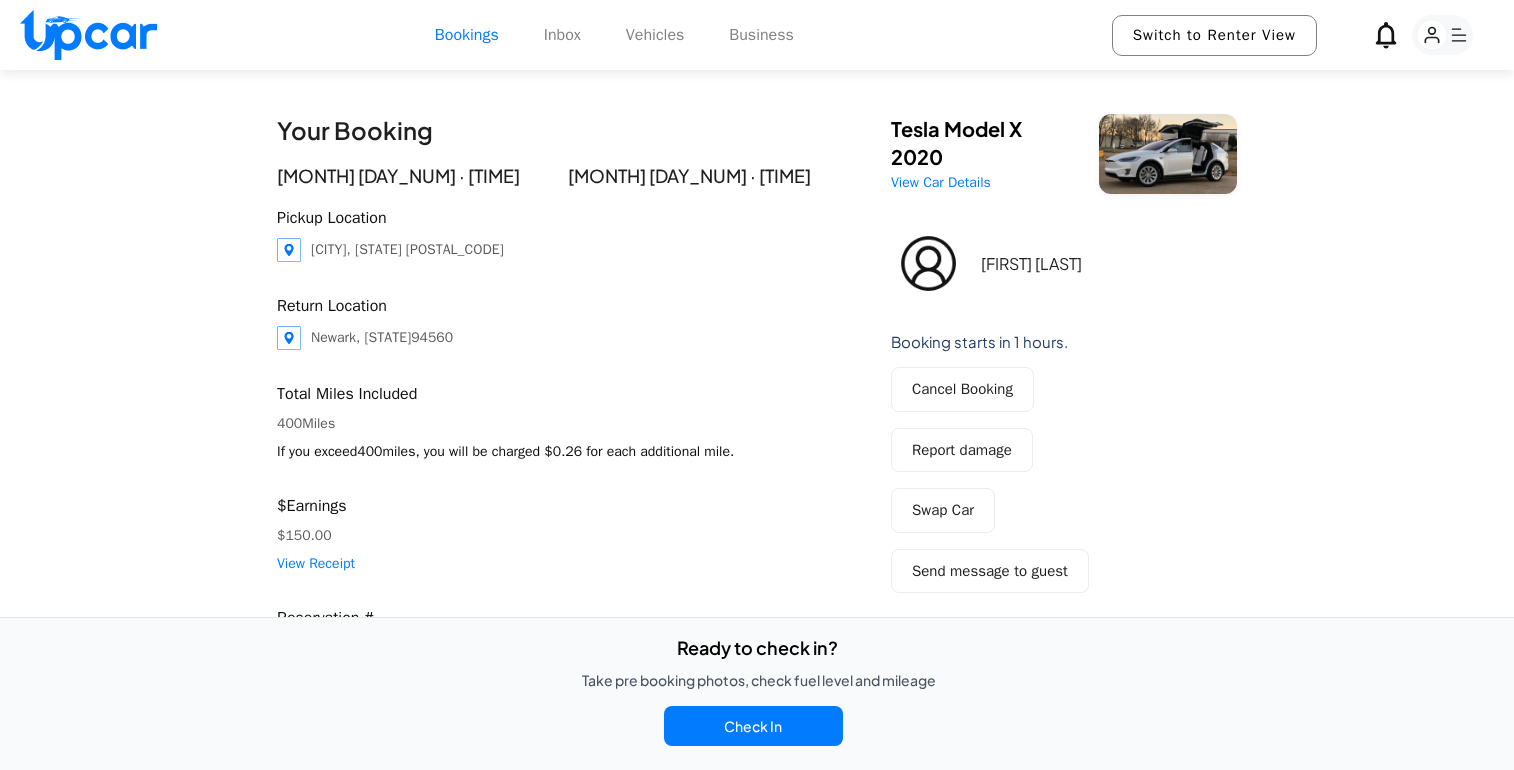 click on "View Car Details" at bounding box center (941, 182) 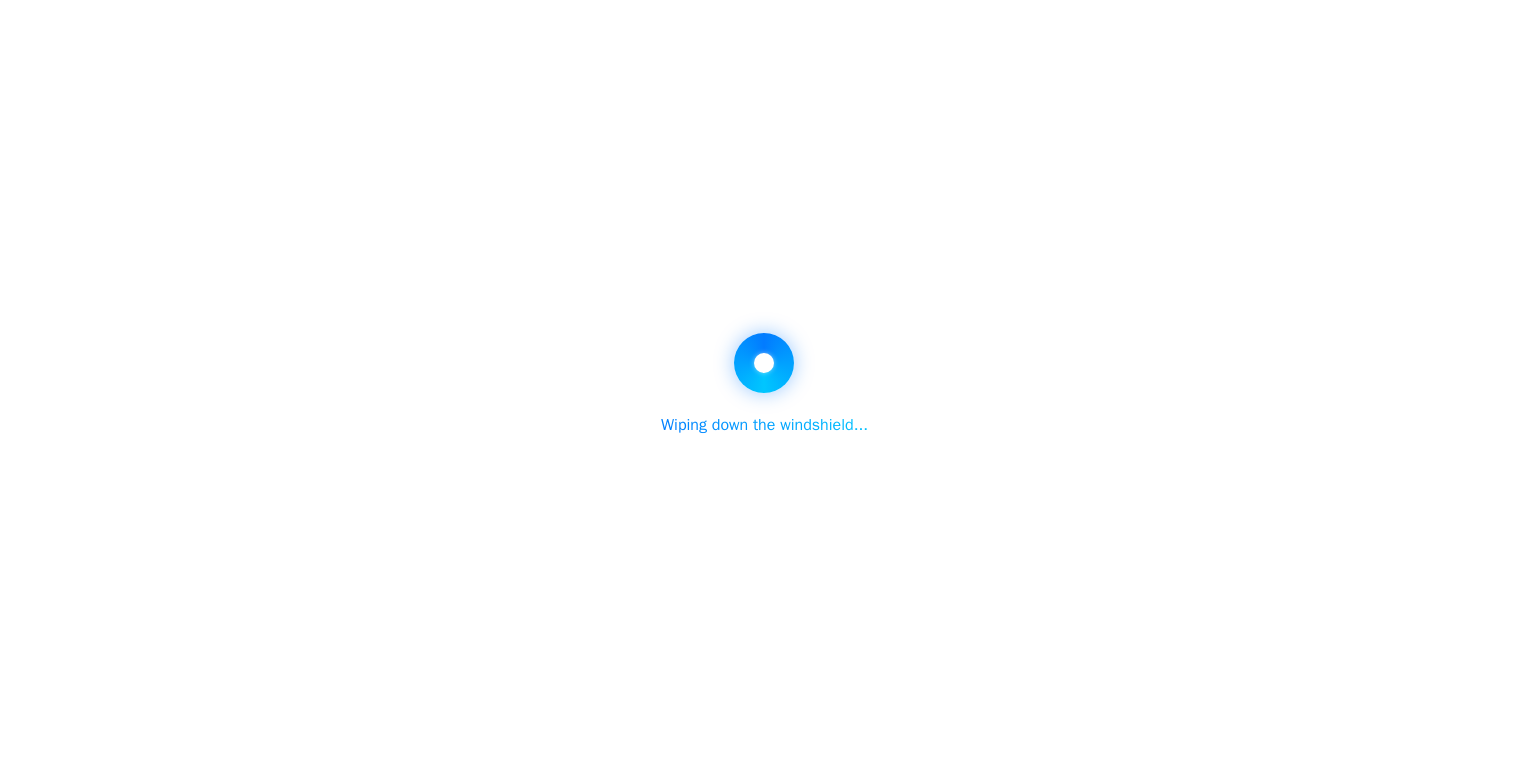 select on "********" 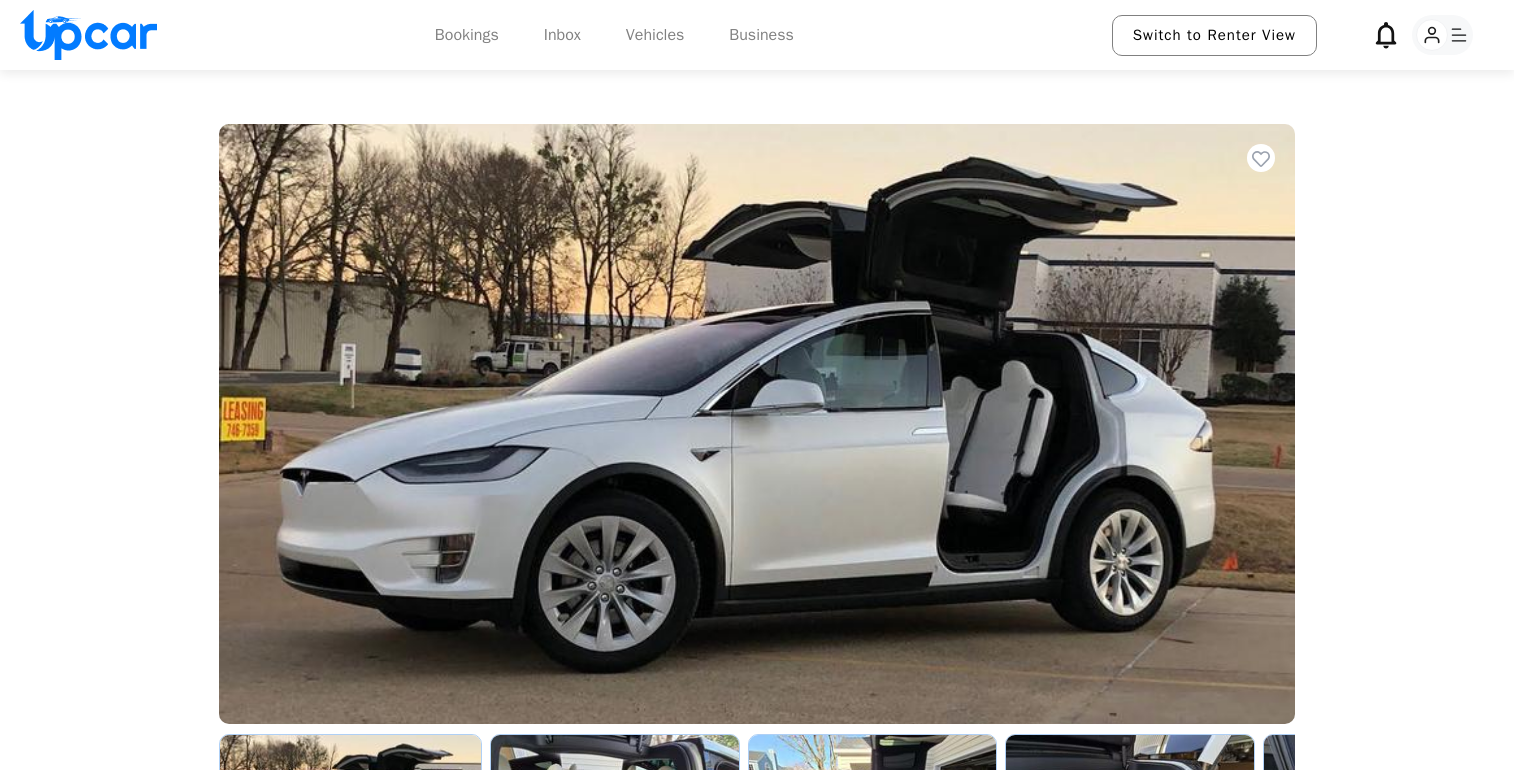 scroll, scrollTop: 173, scrollLeft: 0, axis: vertical 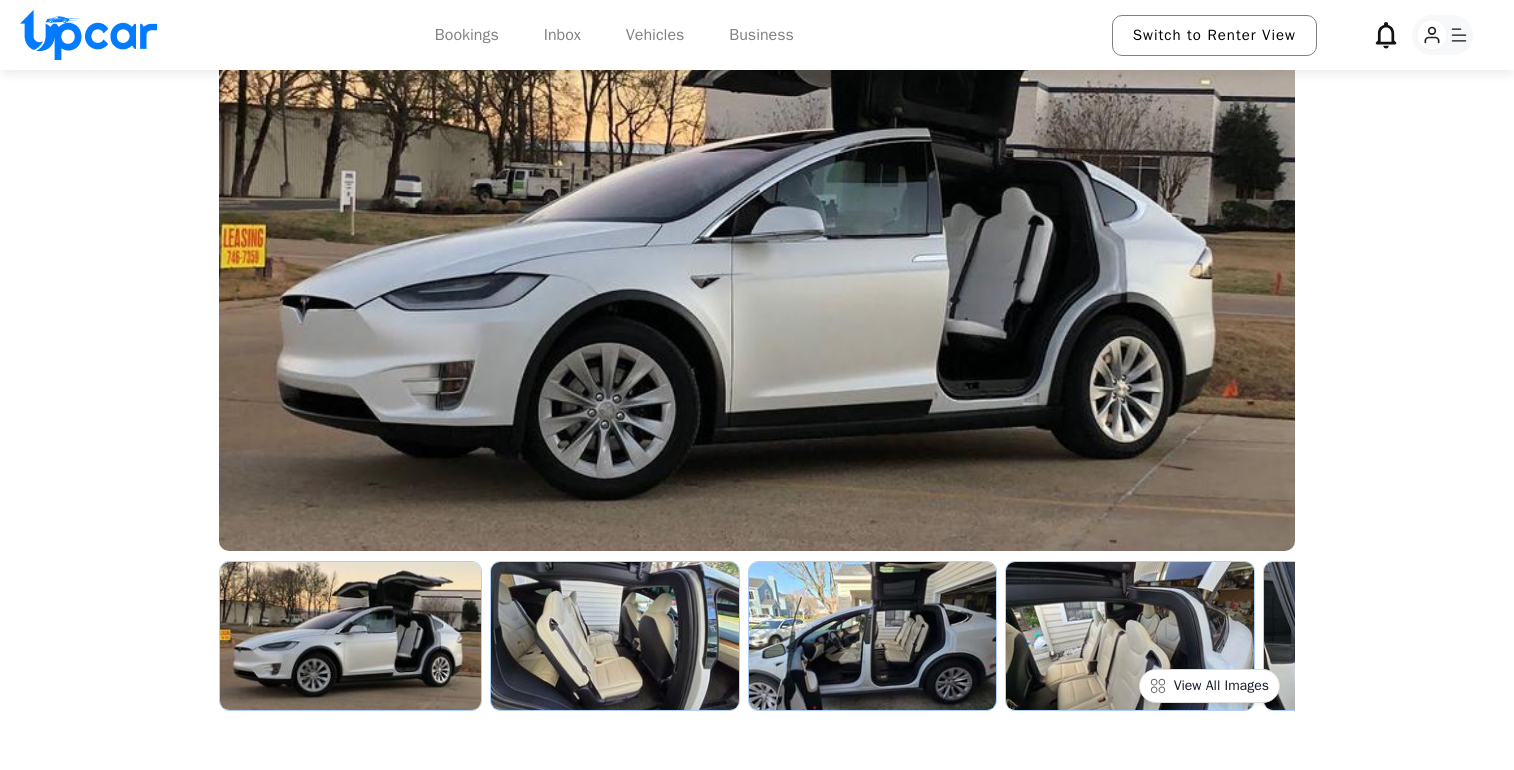 click at bounding box center [615, 636] 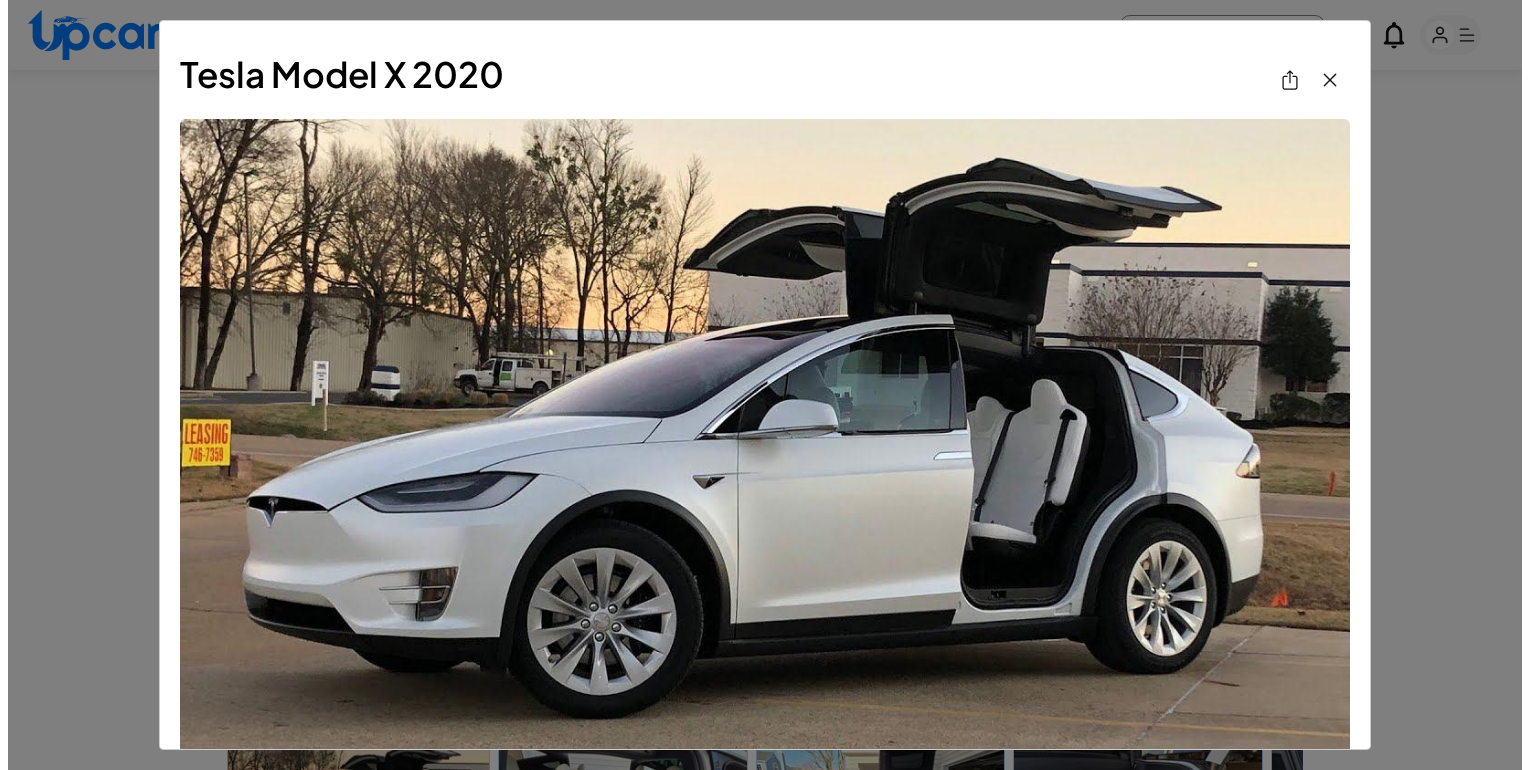 scroll, scrollTop: 0, scrollLeft: 0, axis: both 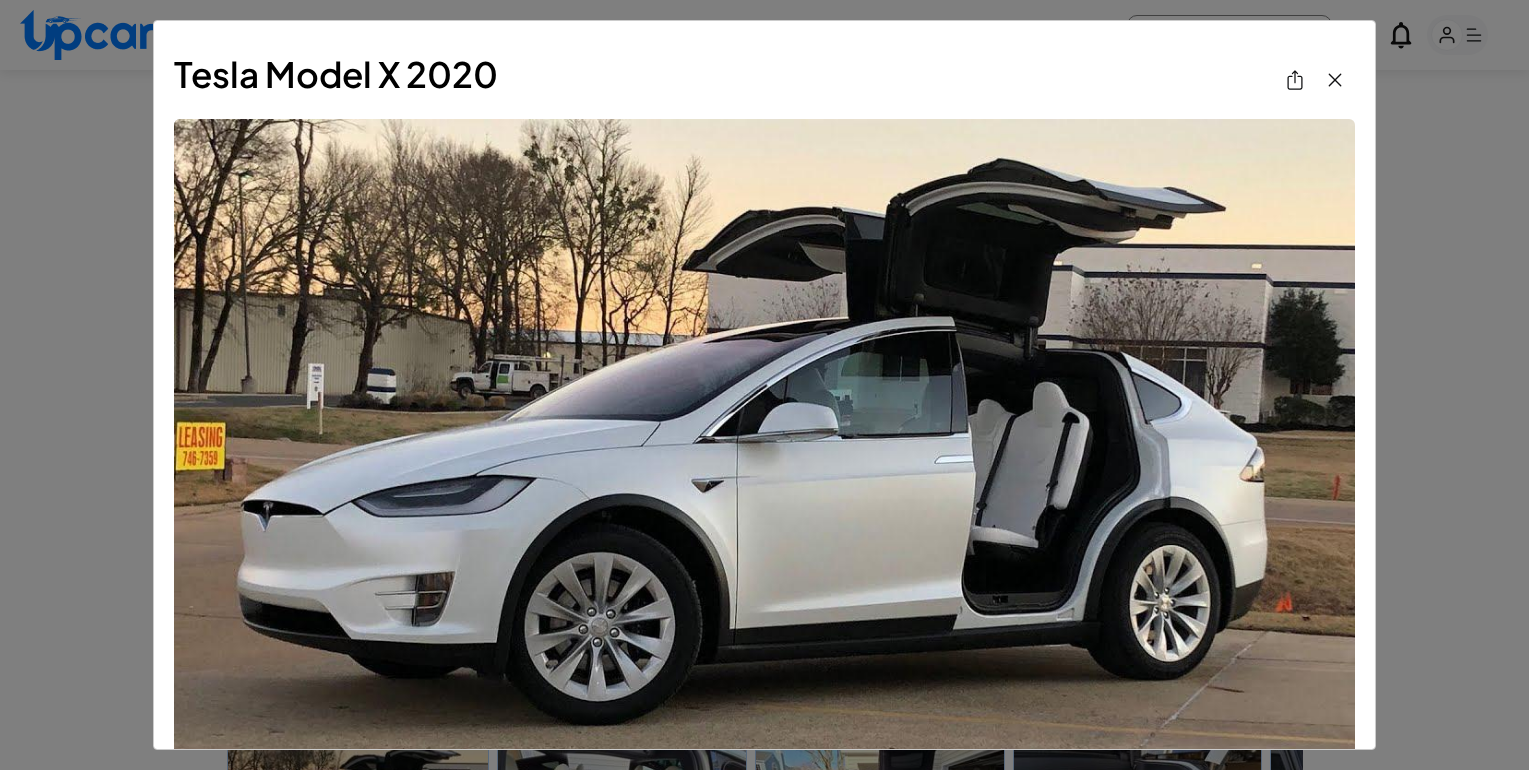 click 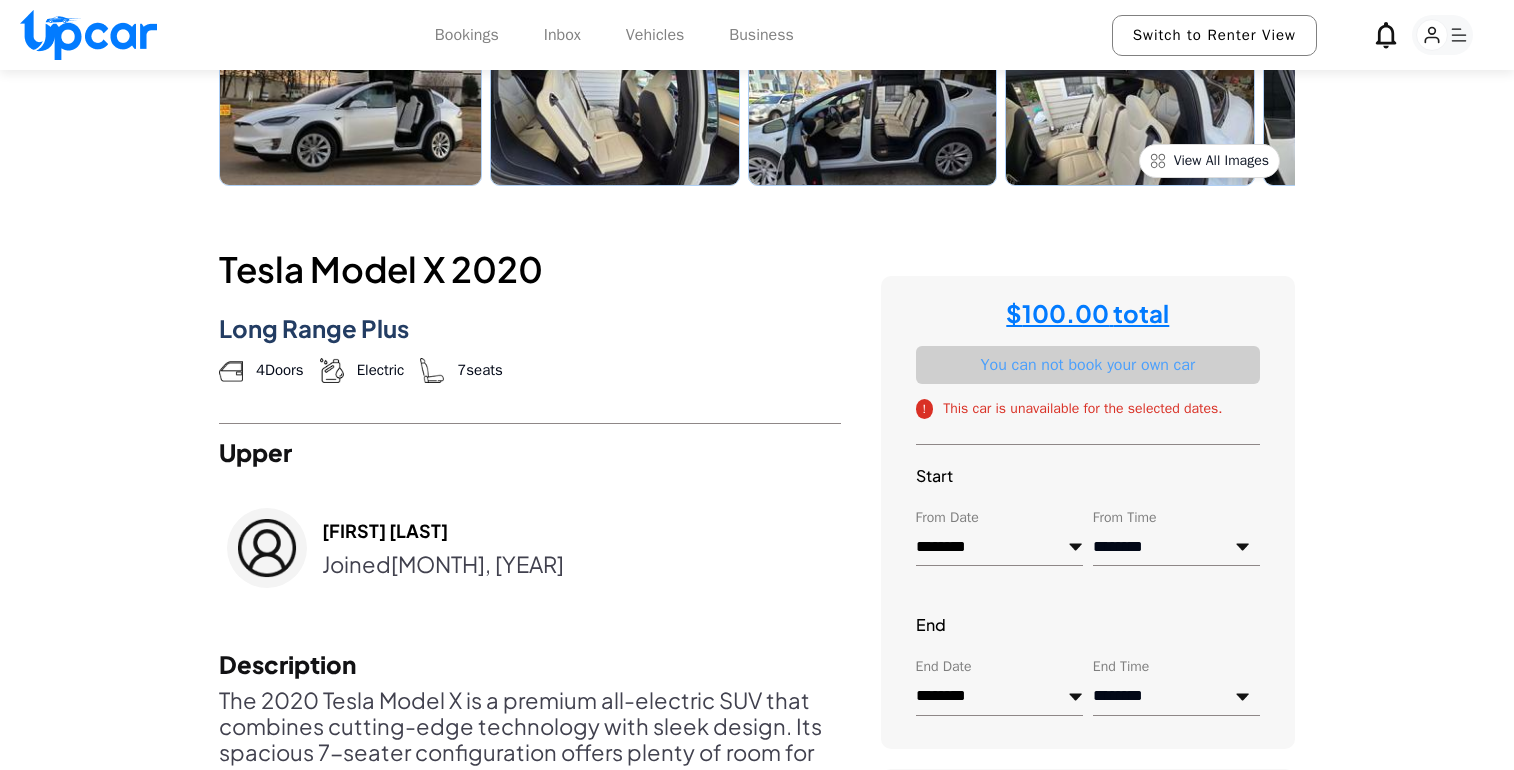 scroll, scrollTop: 701, scrollLeft: 0, axis: vertical 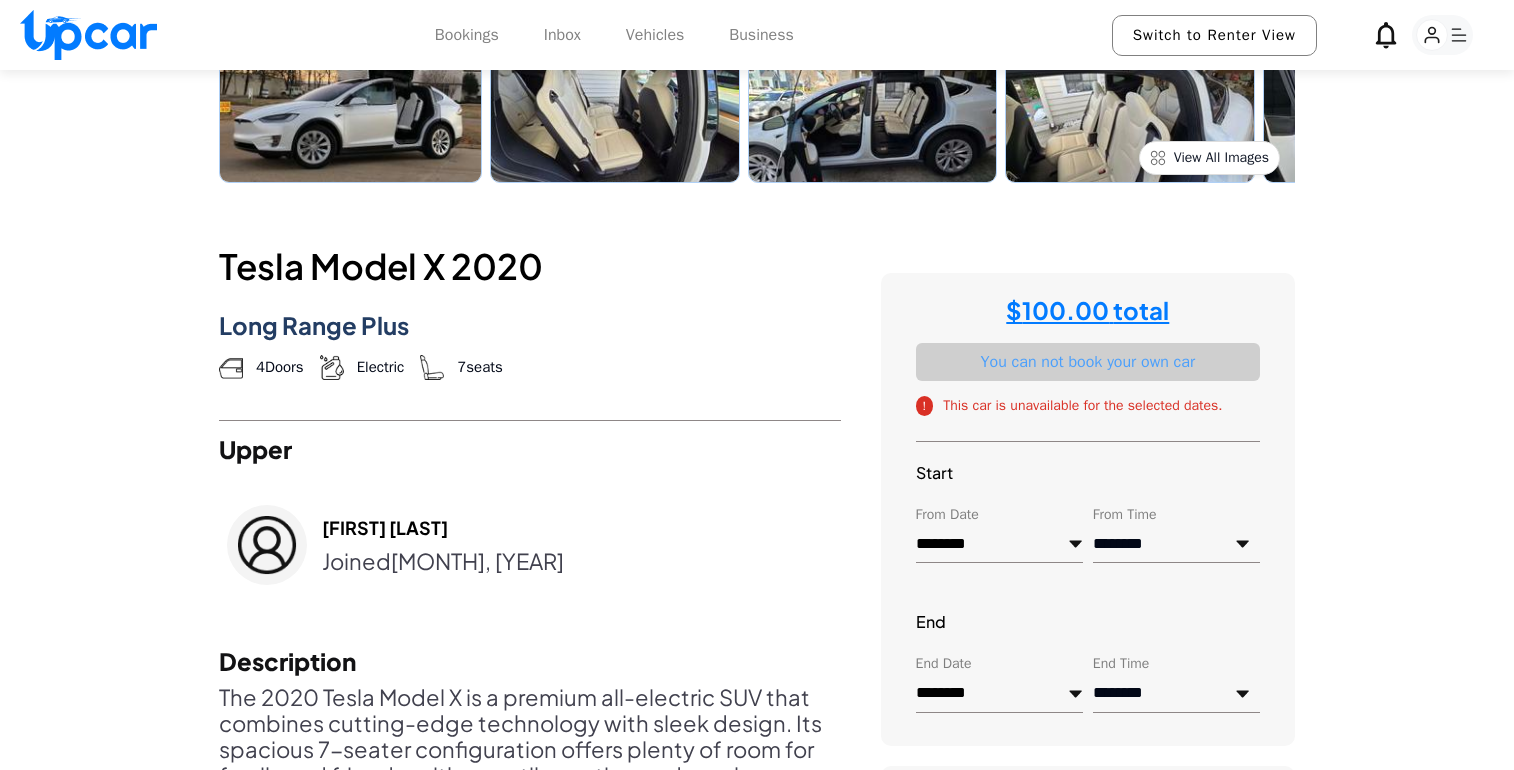 click on "********" at bounding box center [999, 545] 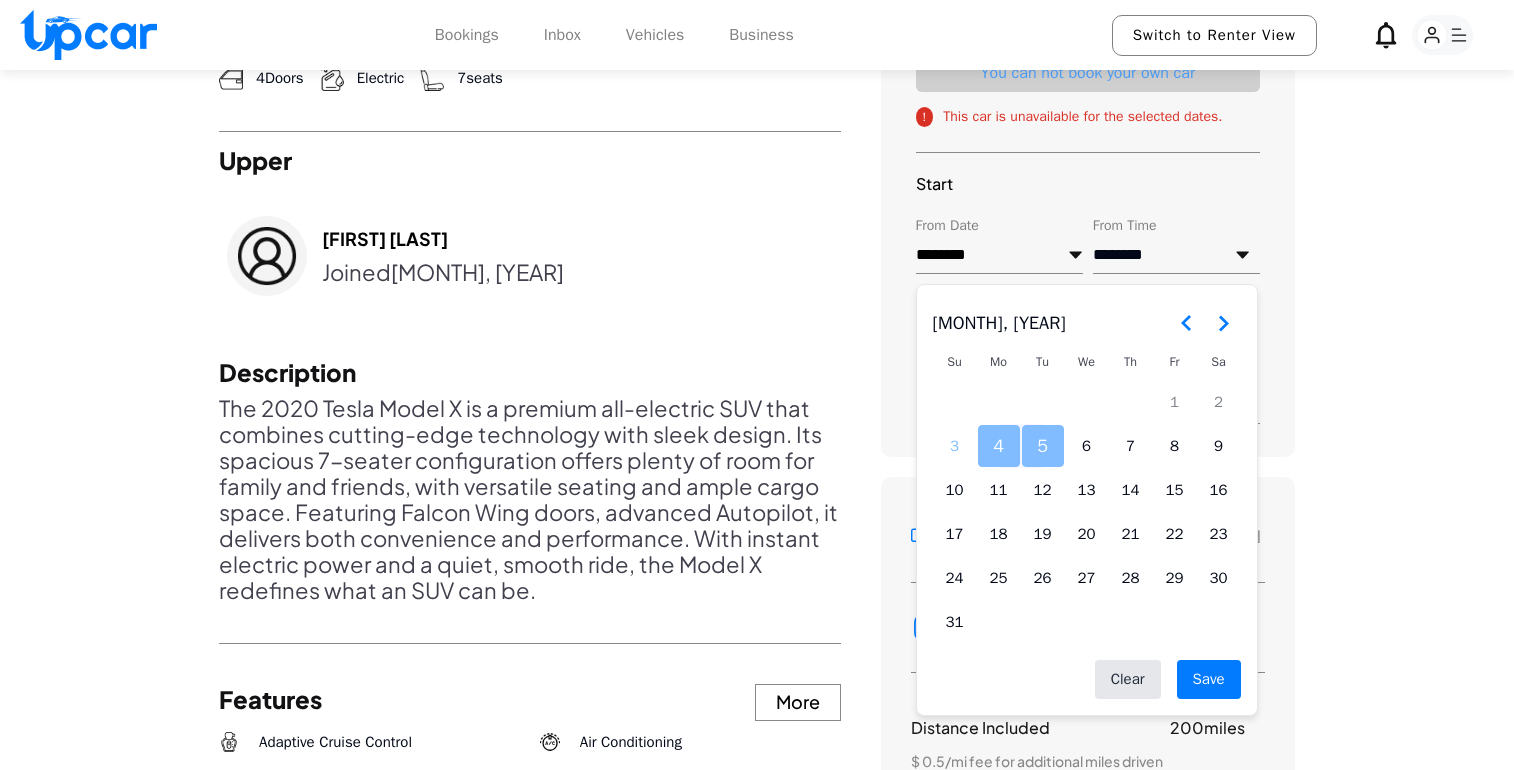 scroll, scrollTop: 1002, scrollLeft: 0, axis: vertical 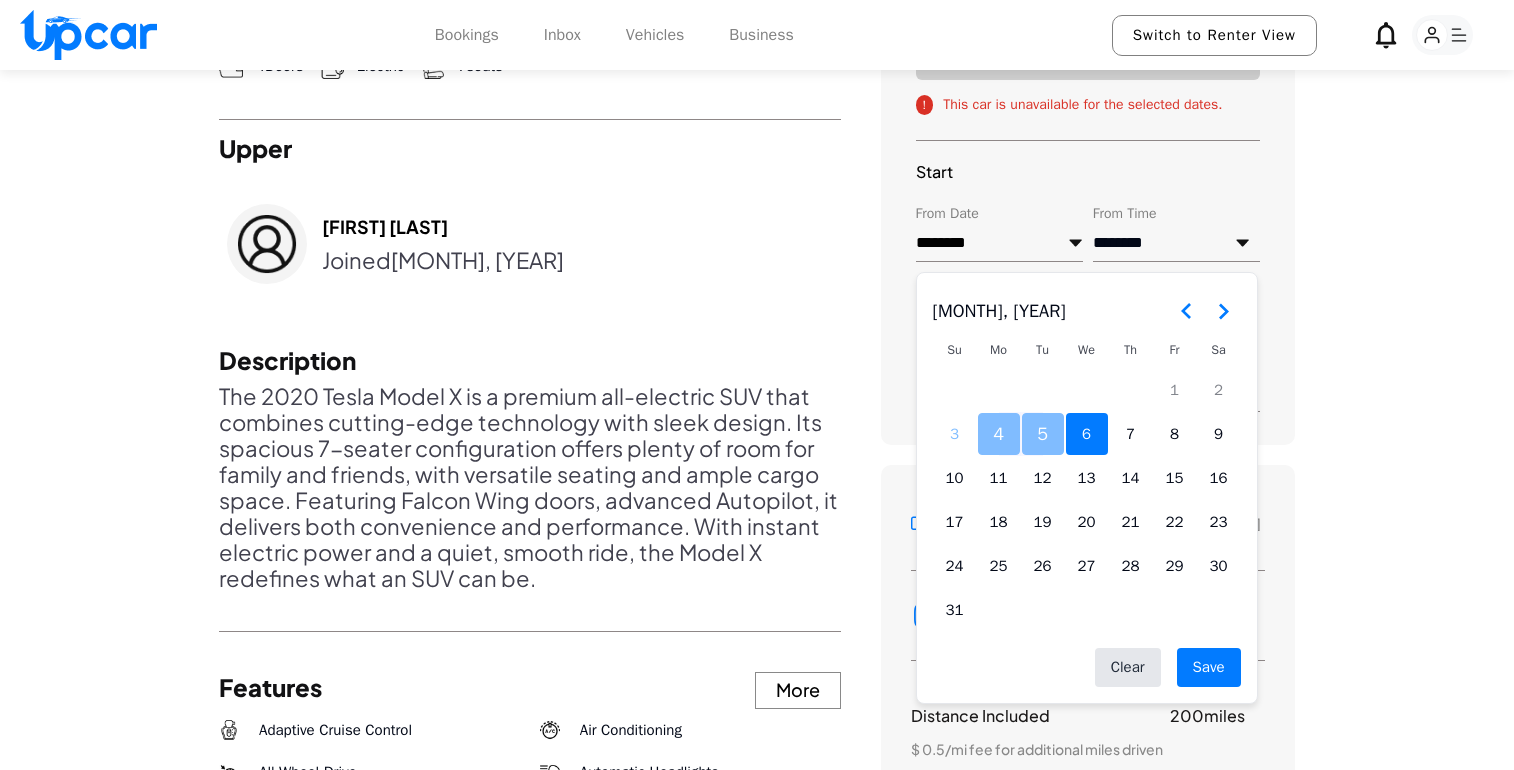 click on "6" at bounding box center [1087, 434] 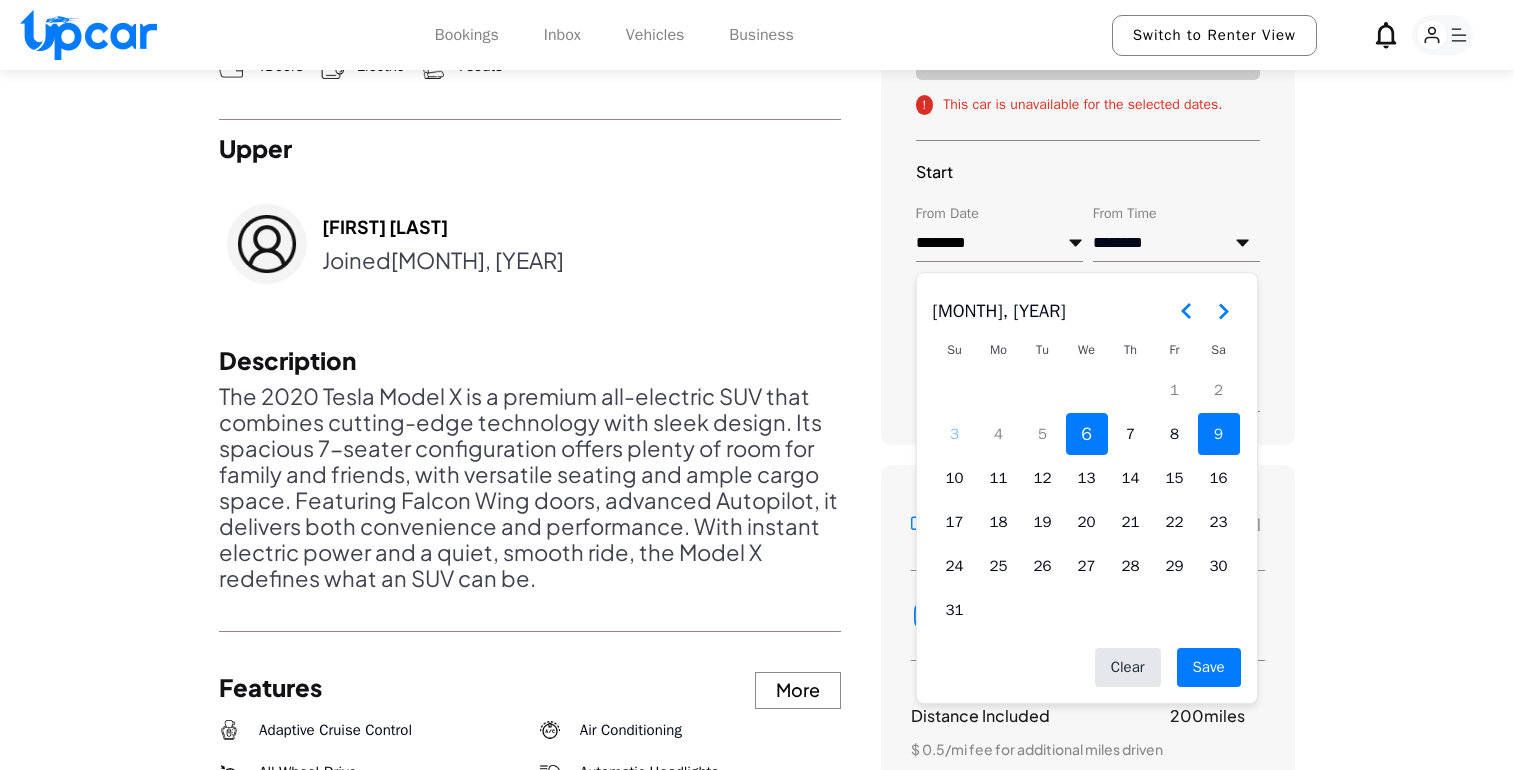 click on "9" at bounding box center [1219, 434] 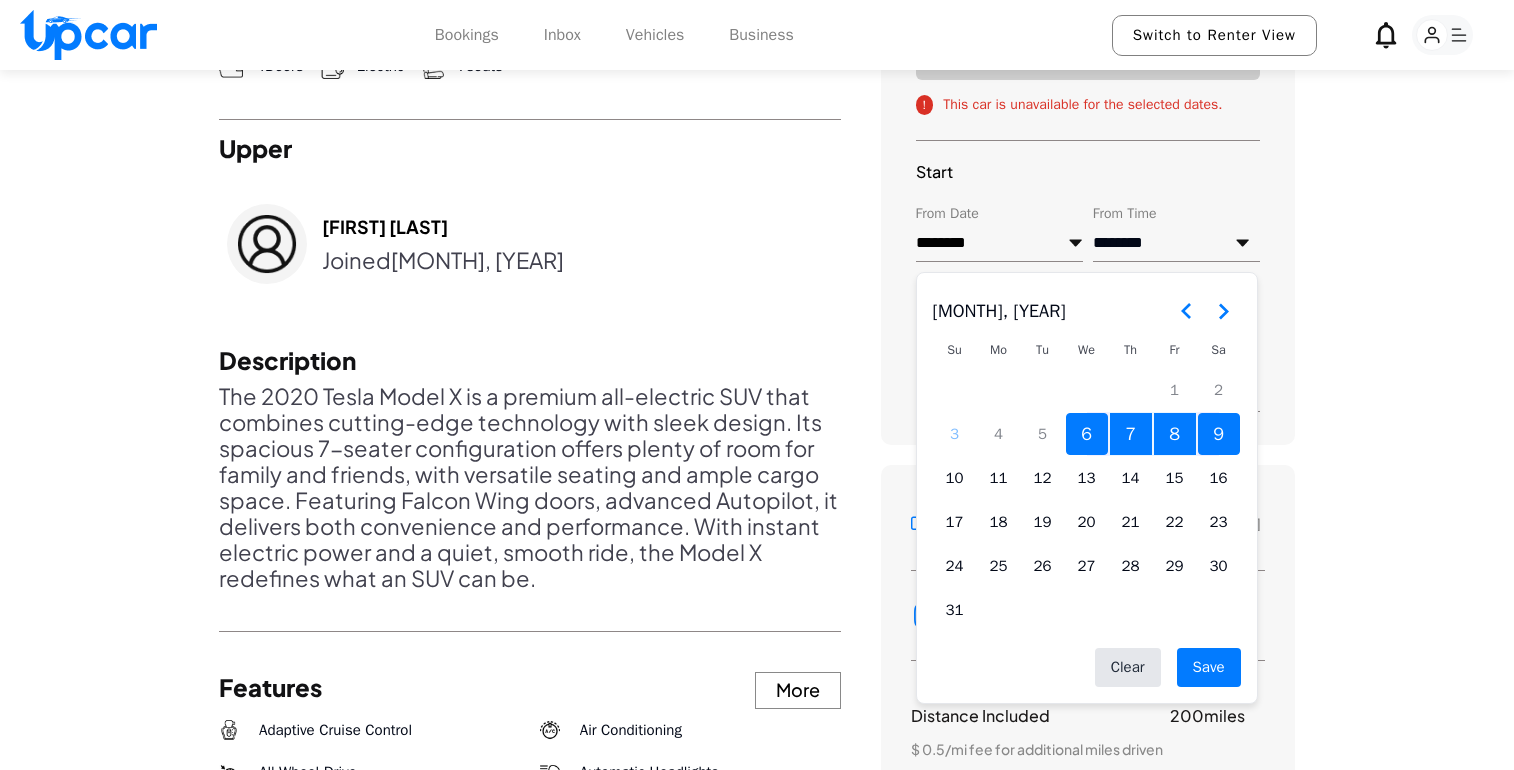 click on "Save" at bounding box center [1209, 667] 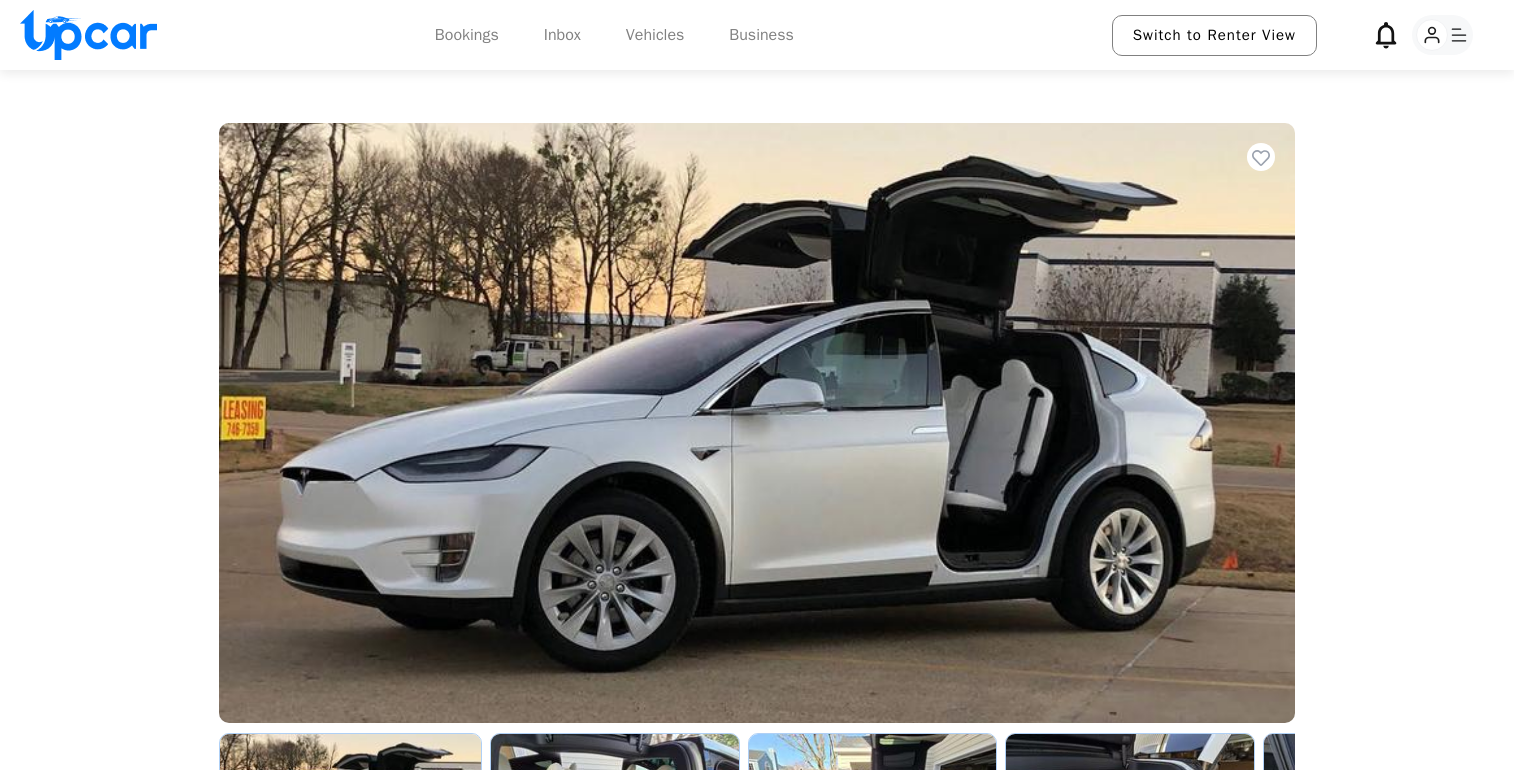 scroll, scrollTop: 0, scrollLeft: 0, axis: both 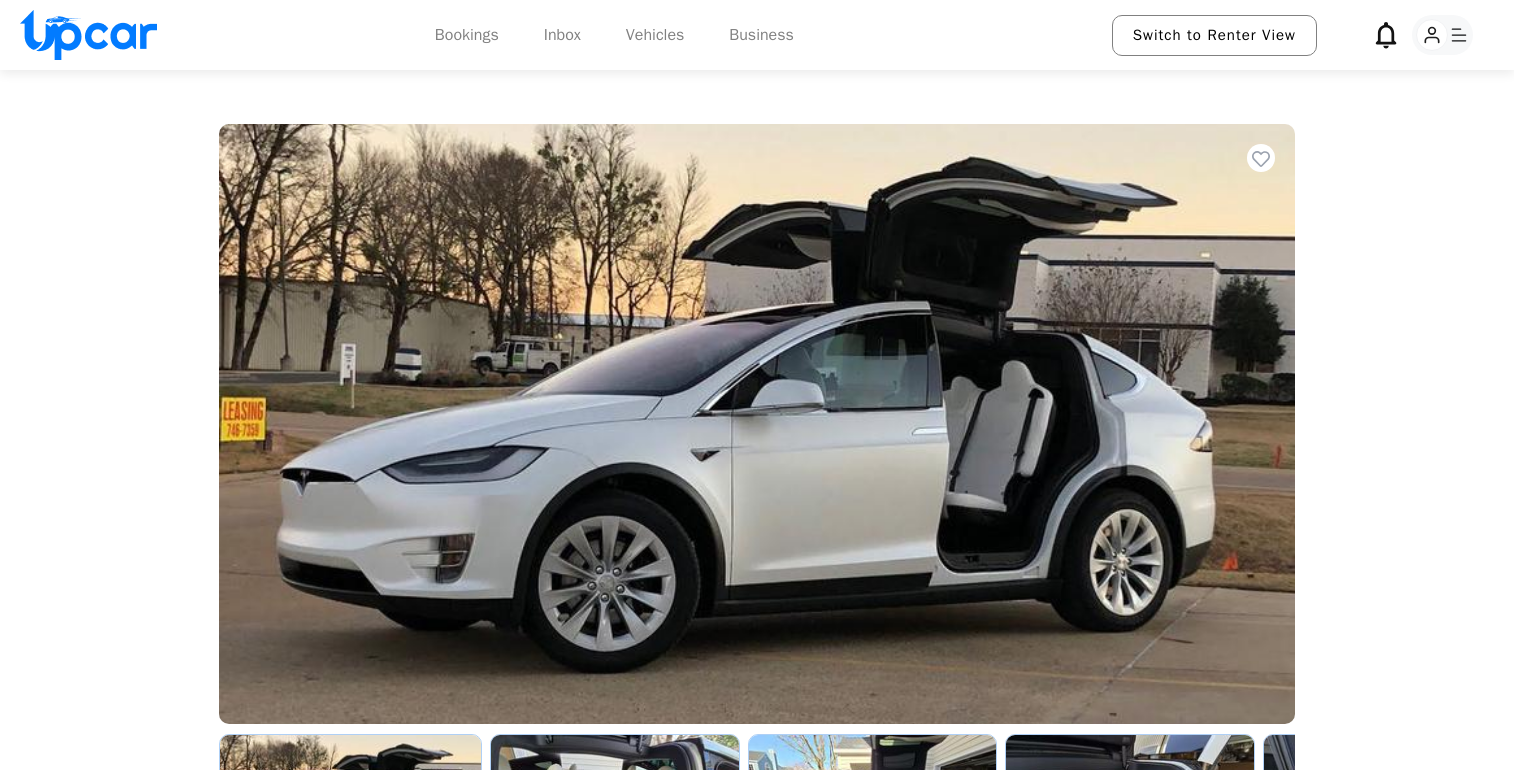 click on "Bookings" at bounding box center [467, 35] 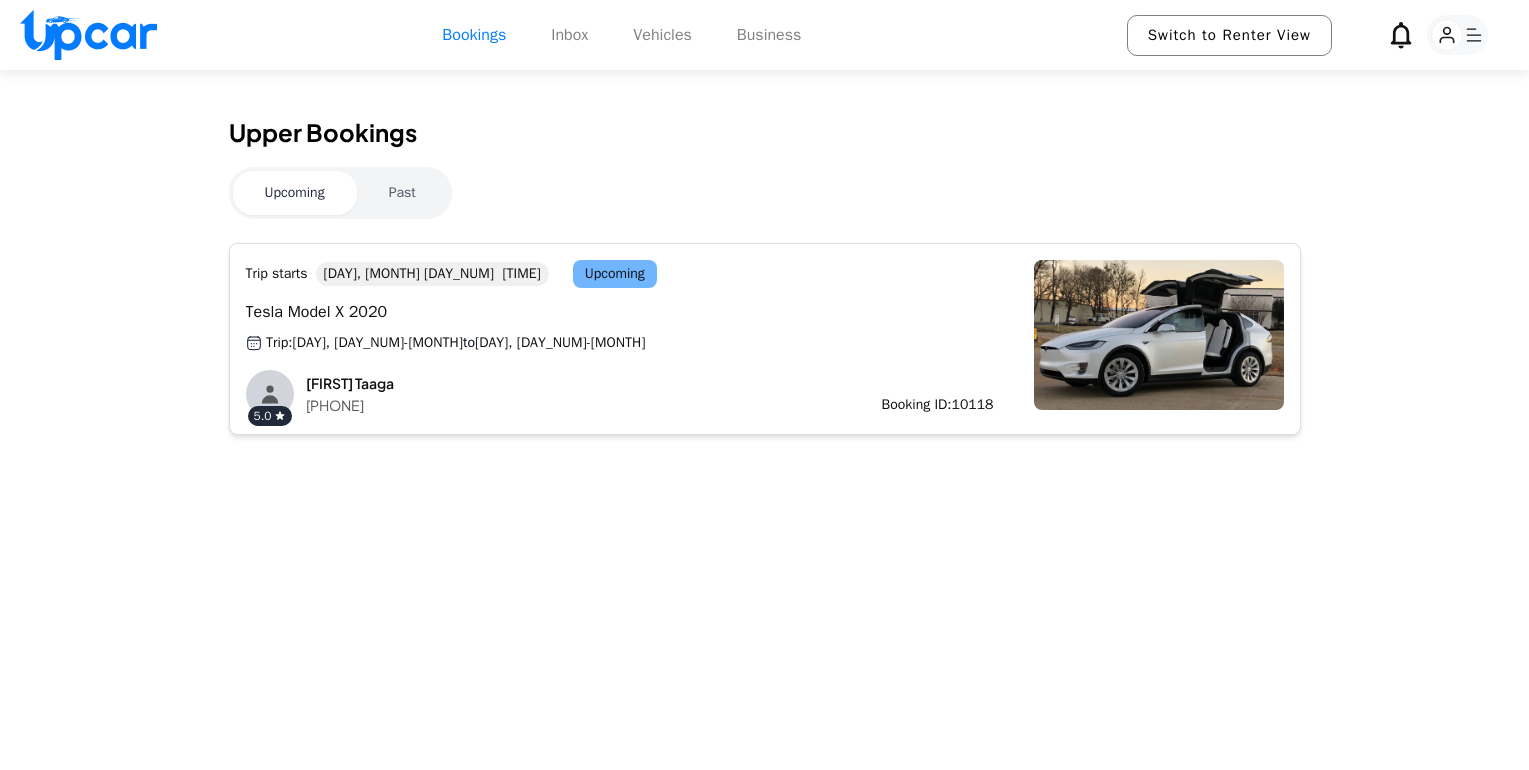 click on "Inbox" at bounding box center [569, 35] 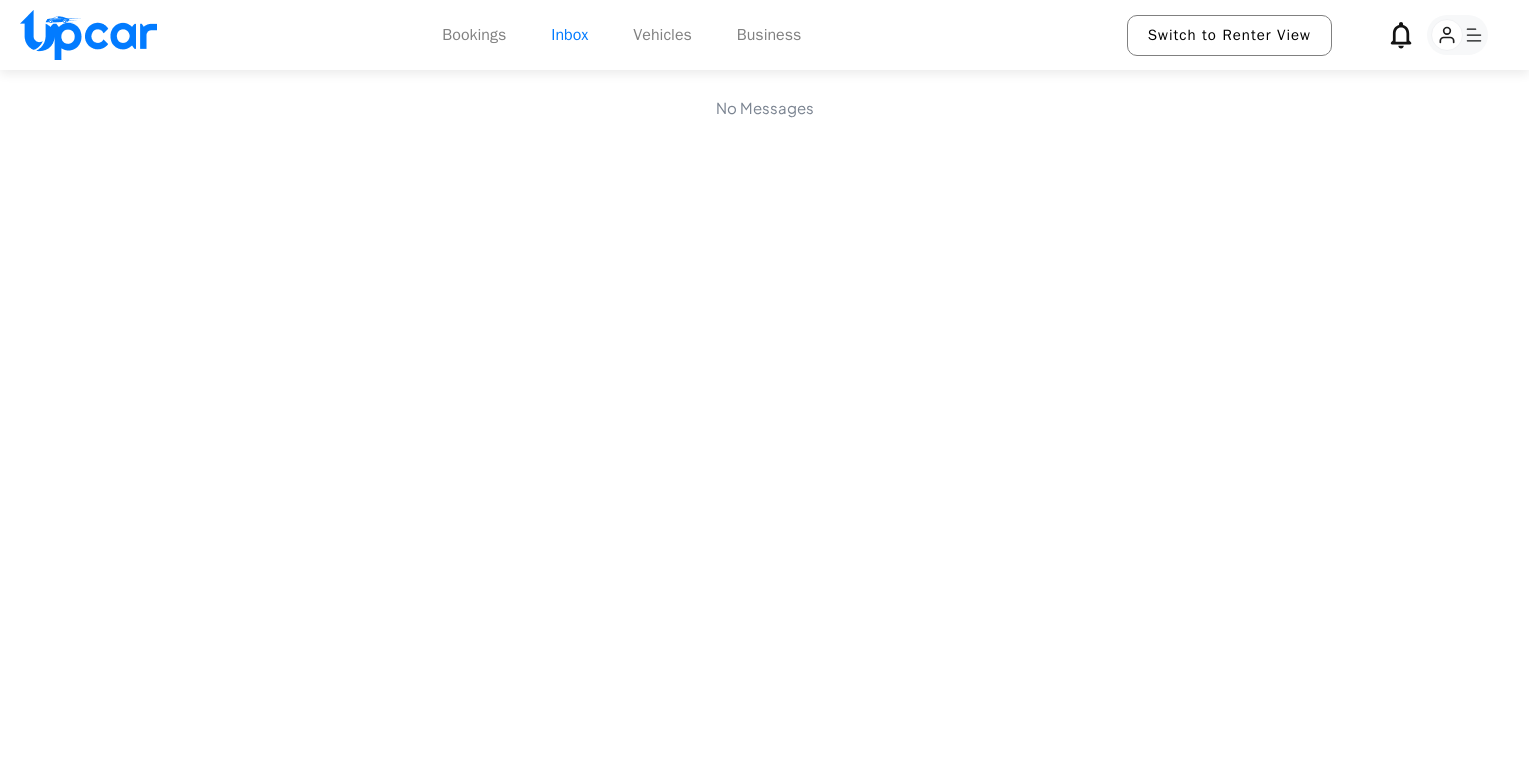 click on "Vehicles" at bounding box center [662, 35] 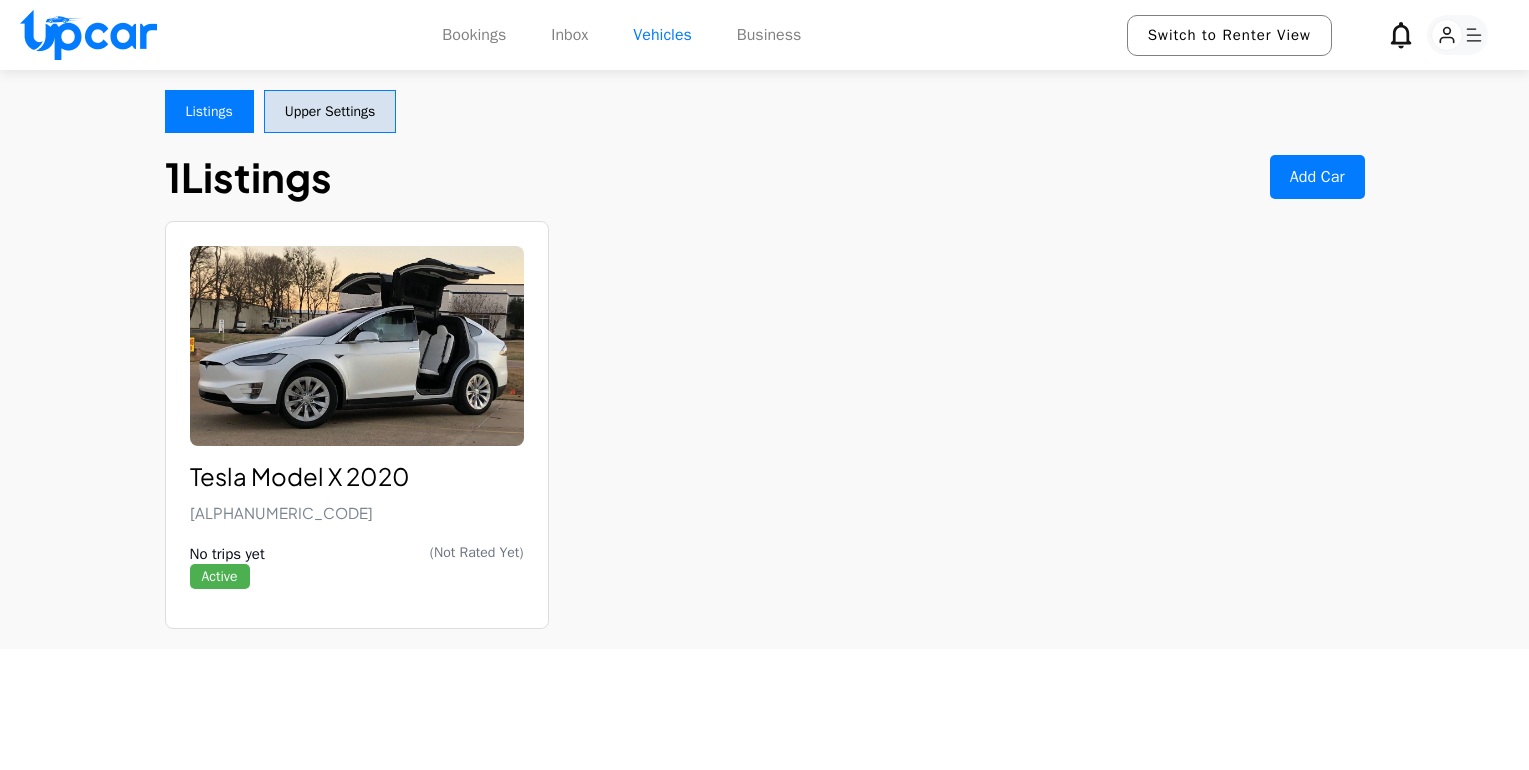 click on "Business" at bounding box center [769, 35] 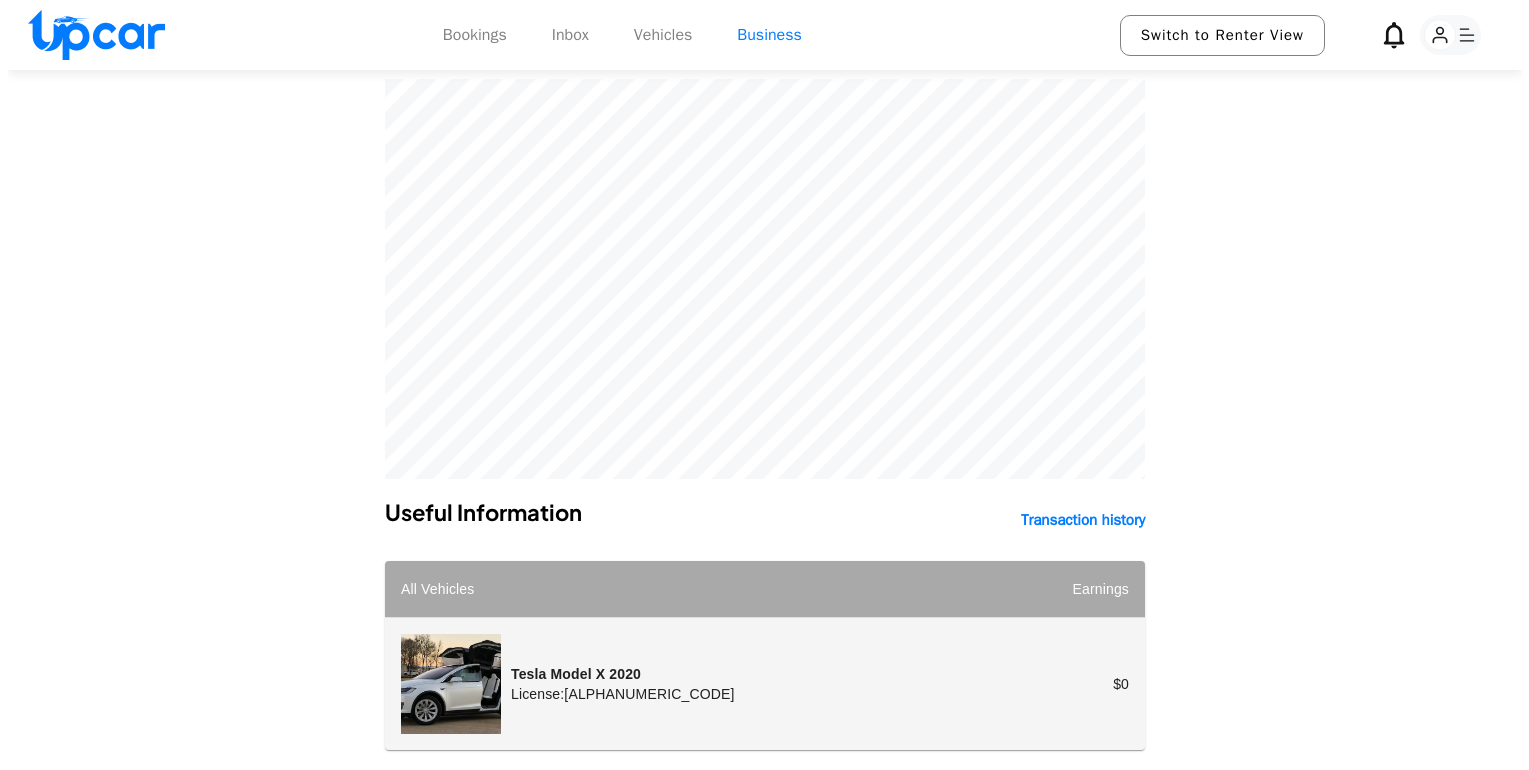 scroll, scrollTop: 0, scrollLeft: 0, axis: both 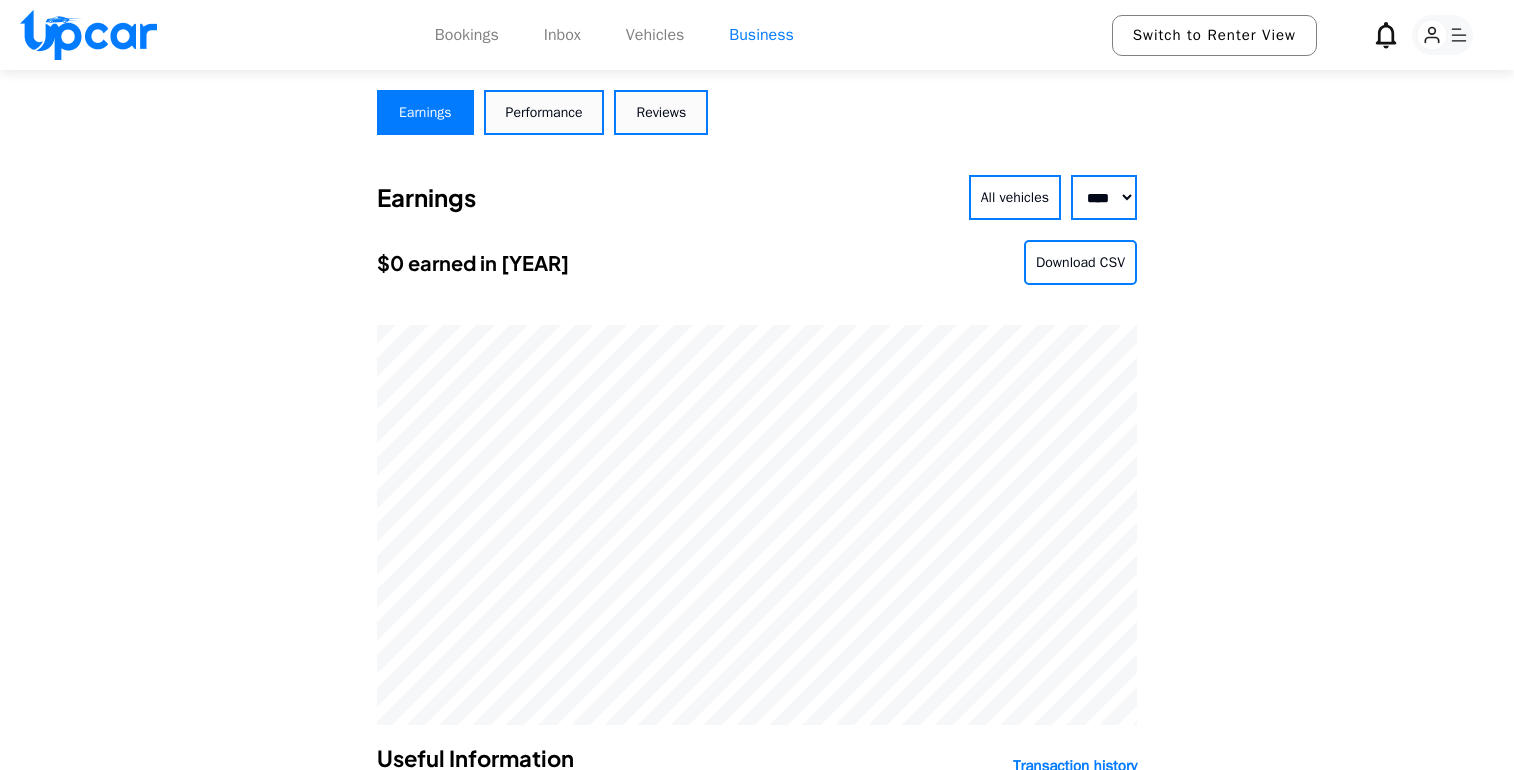 click on "Bookings" at bounding box center [467, 35] 